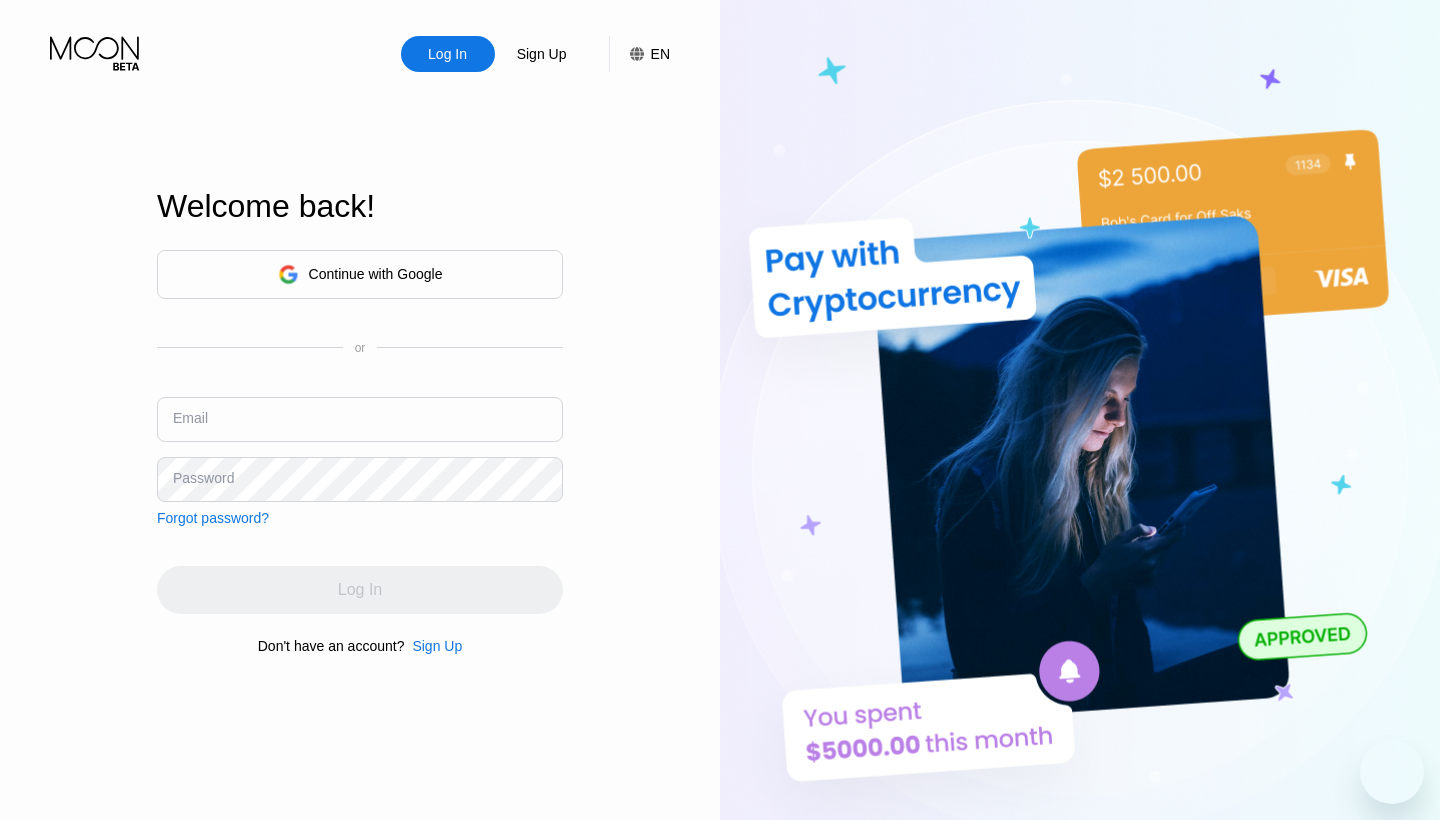 scroll, scrollTop: 0, scrollLeft: 0, axis: both 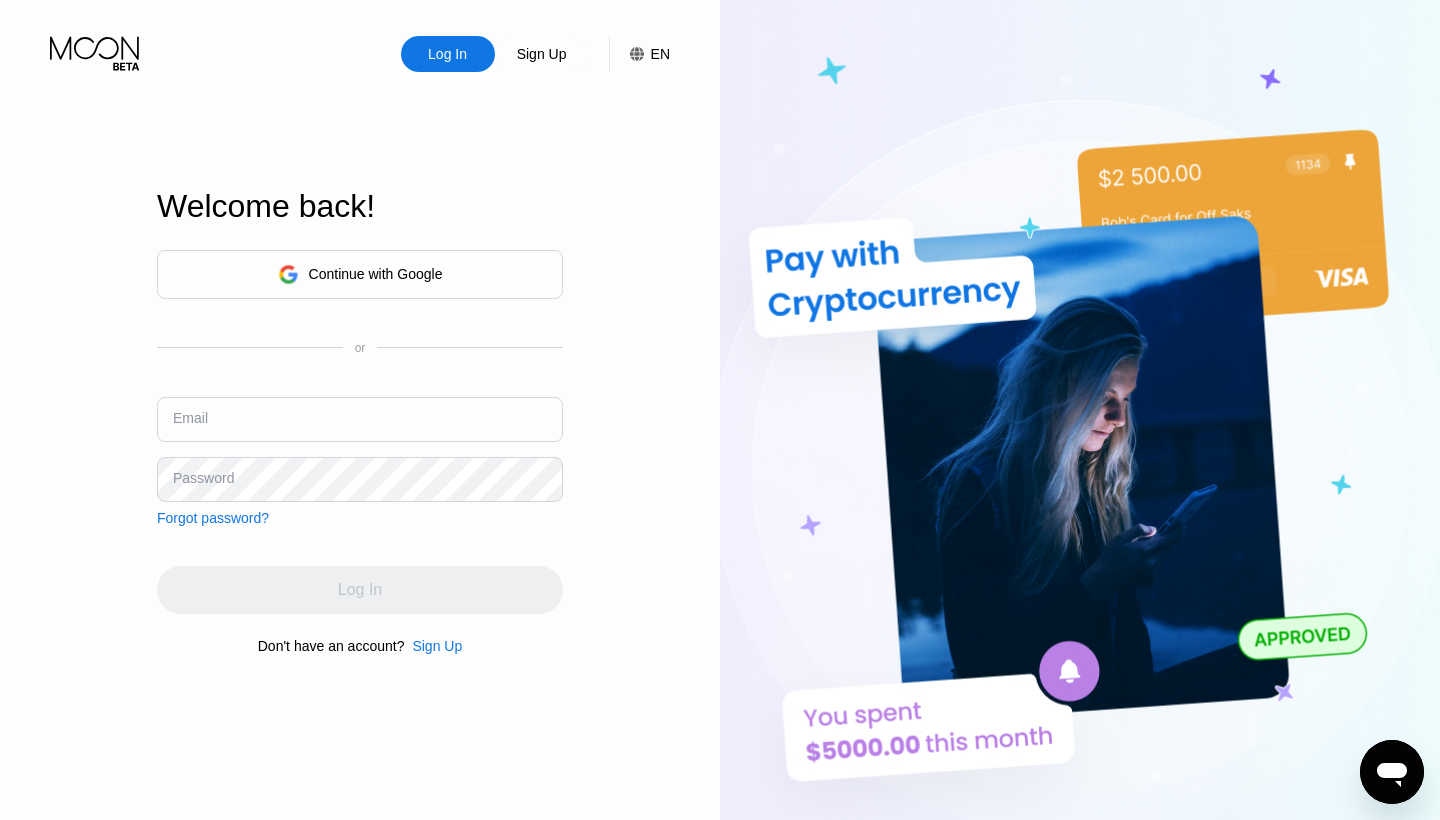 click on "Continue with Google" at bounding box center (376, 274) 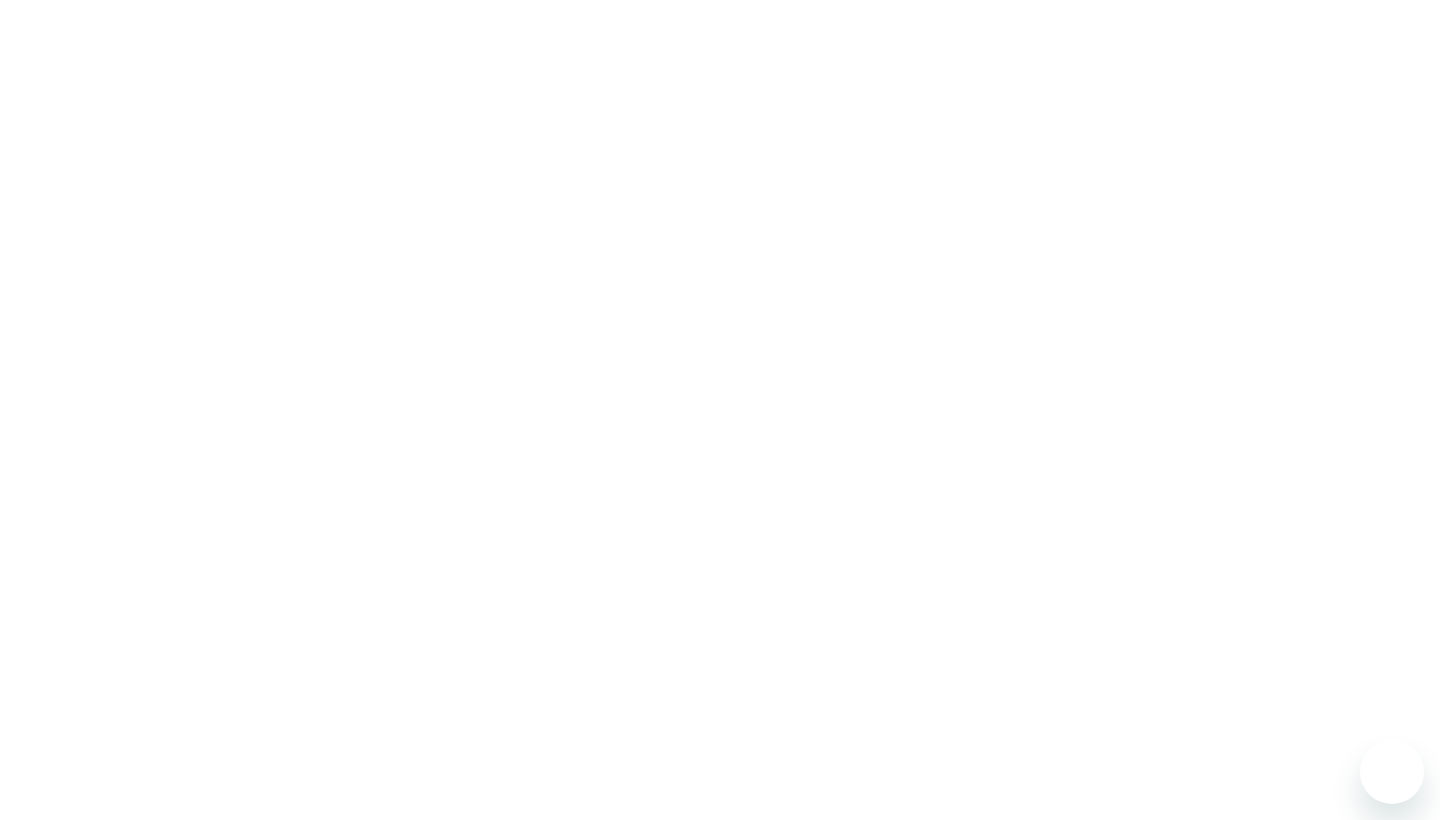 scroll, scrollTop: 0, scrollLeft: 0, axis: both 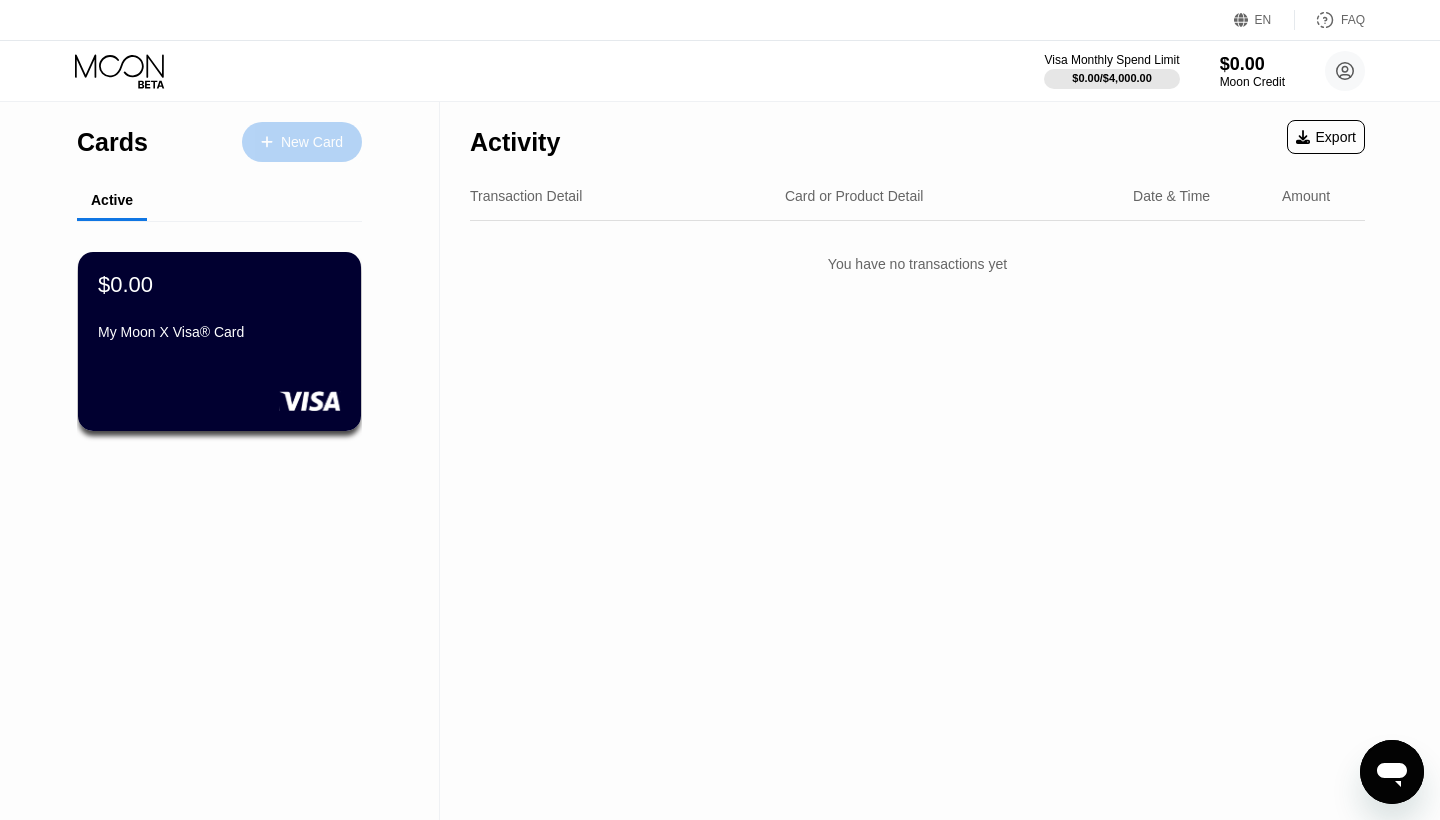 click on "New Card" at bounding box center [302, 142] 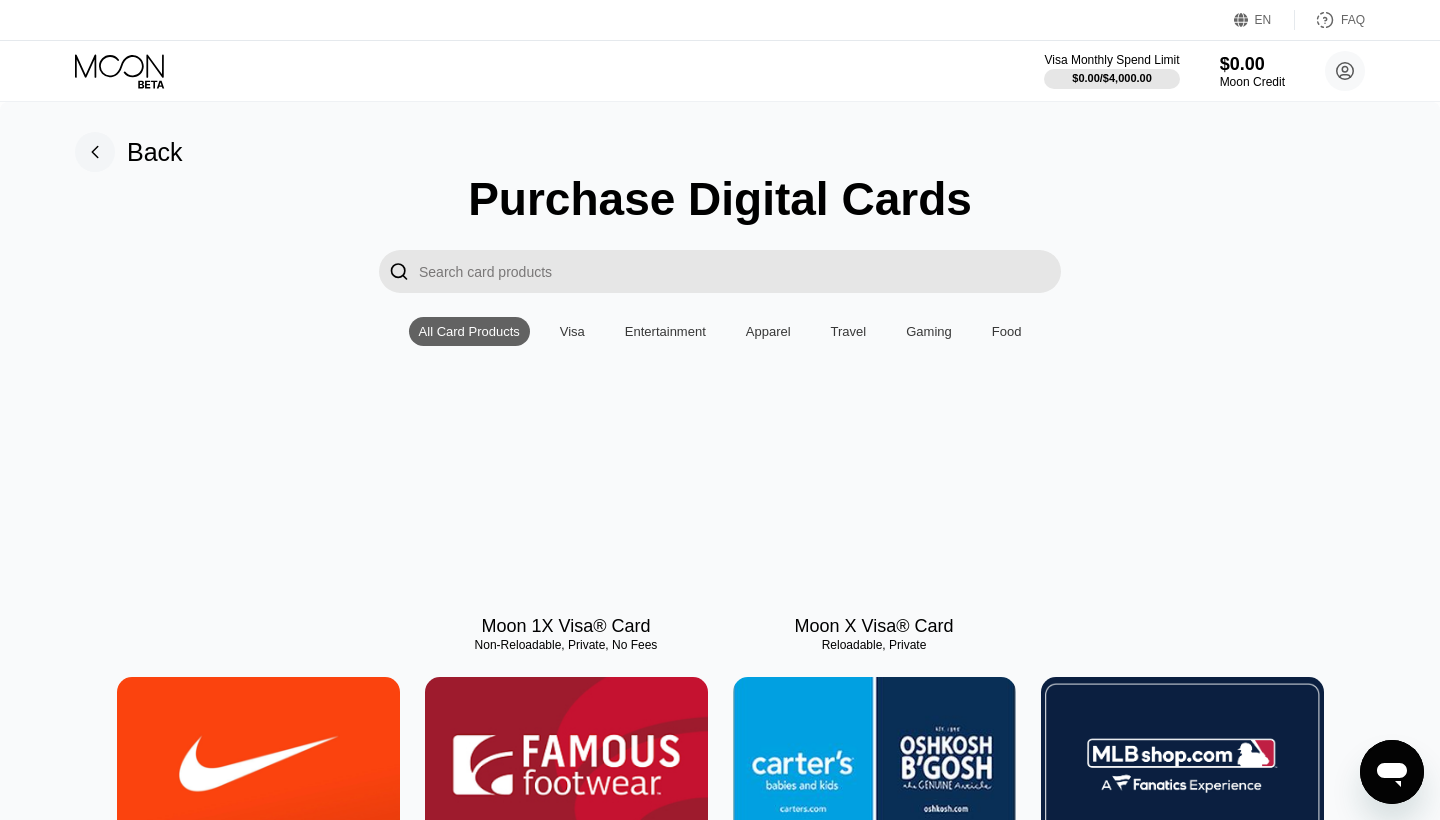 click at bounding box center (740, 271) 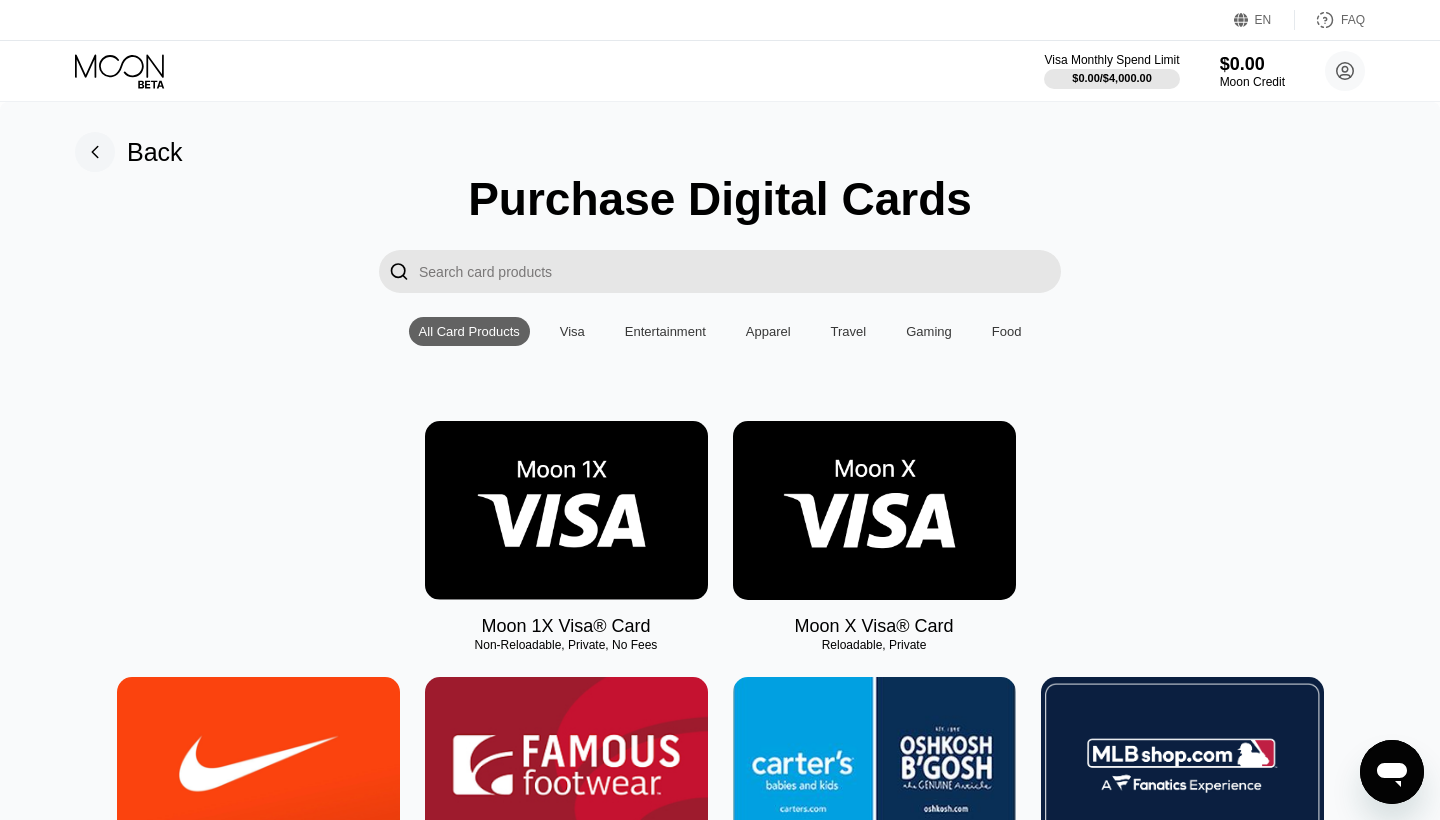 click at bounding box center [566, 510] 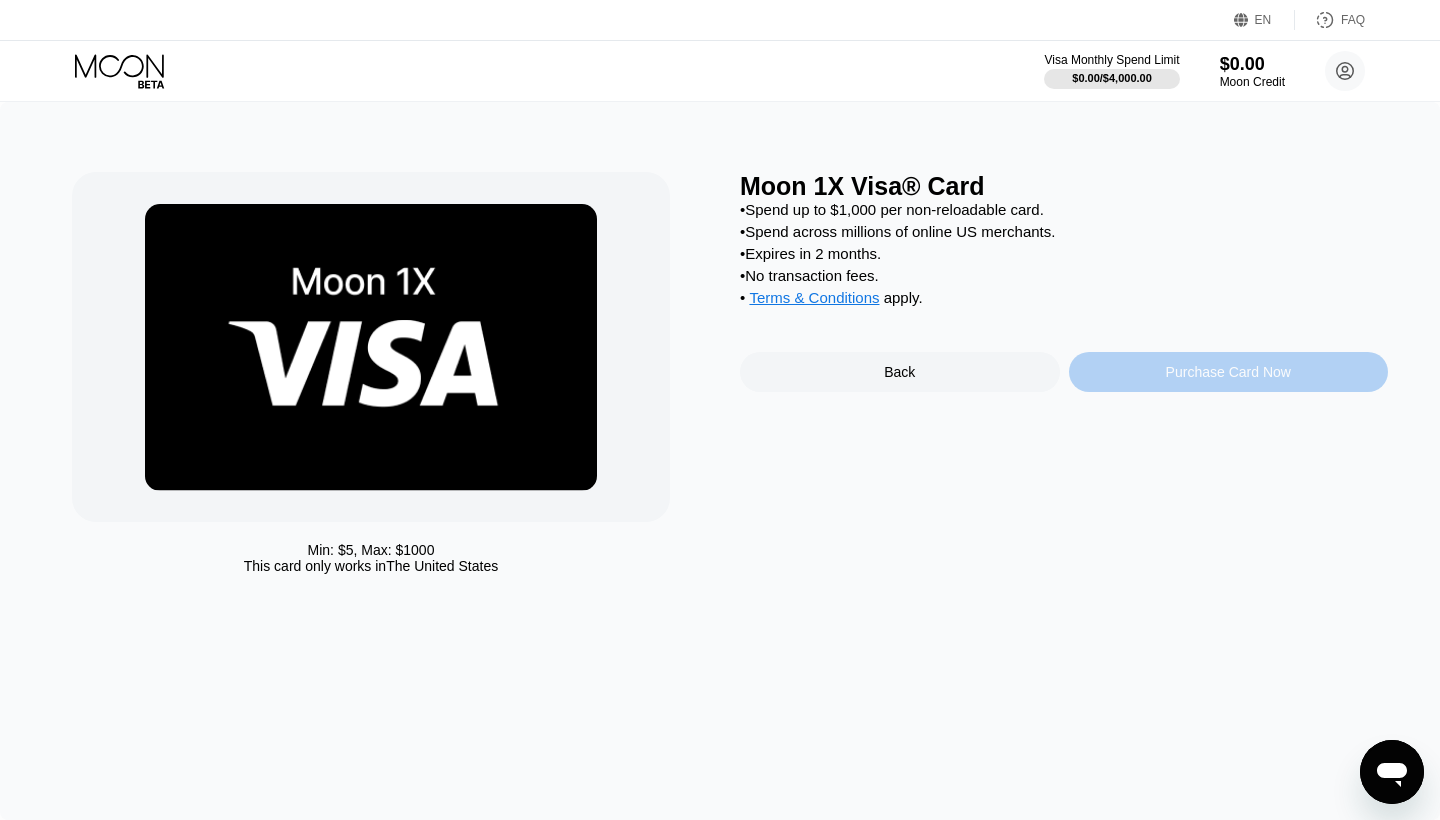 click on "Purchase Card Now" at bounding box center (1229, 372) 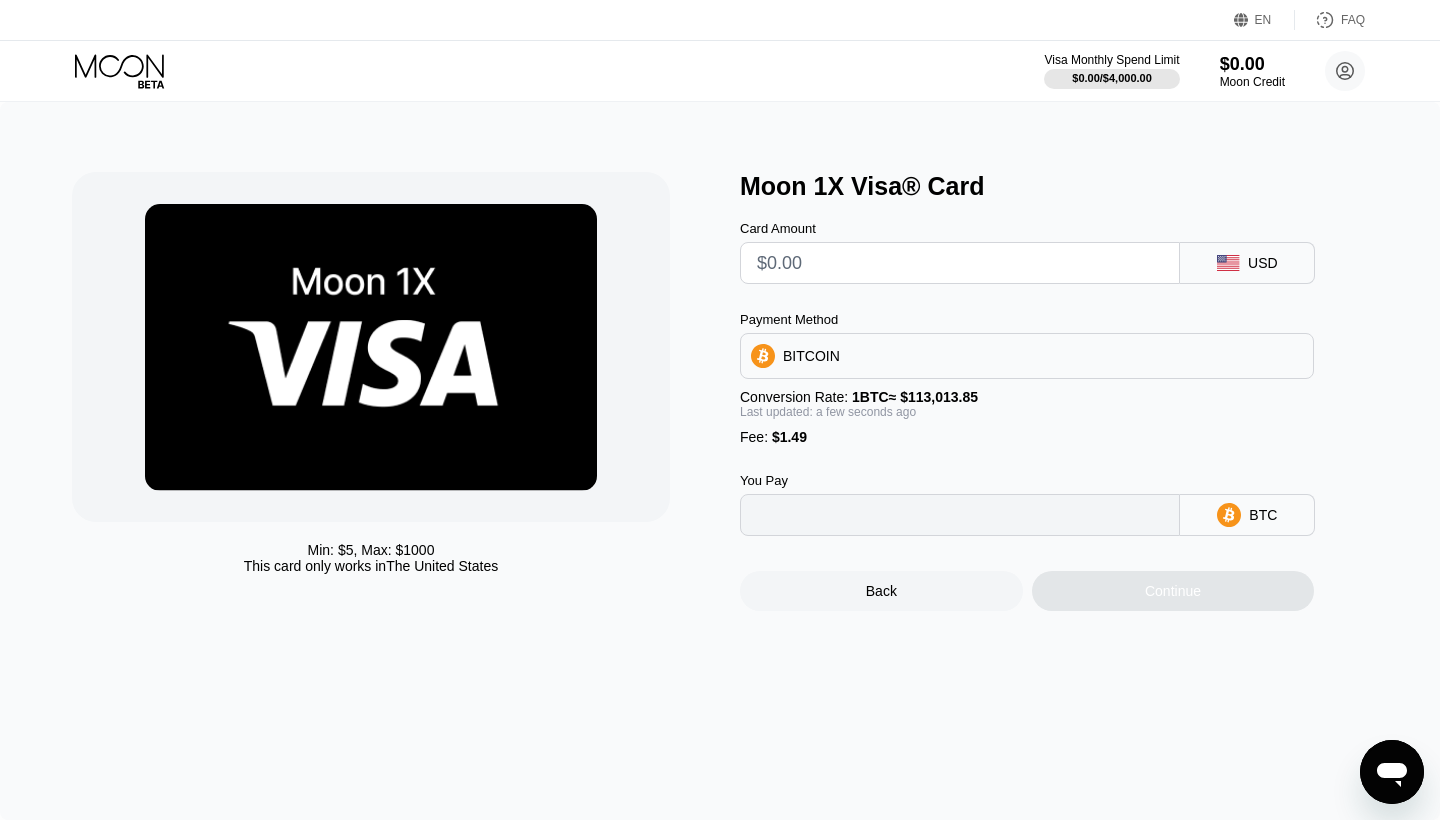 type on "0" 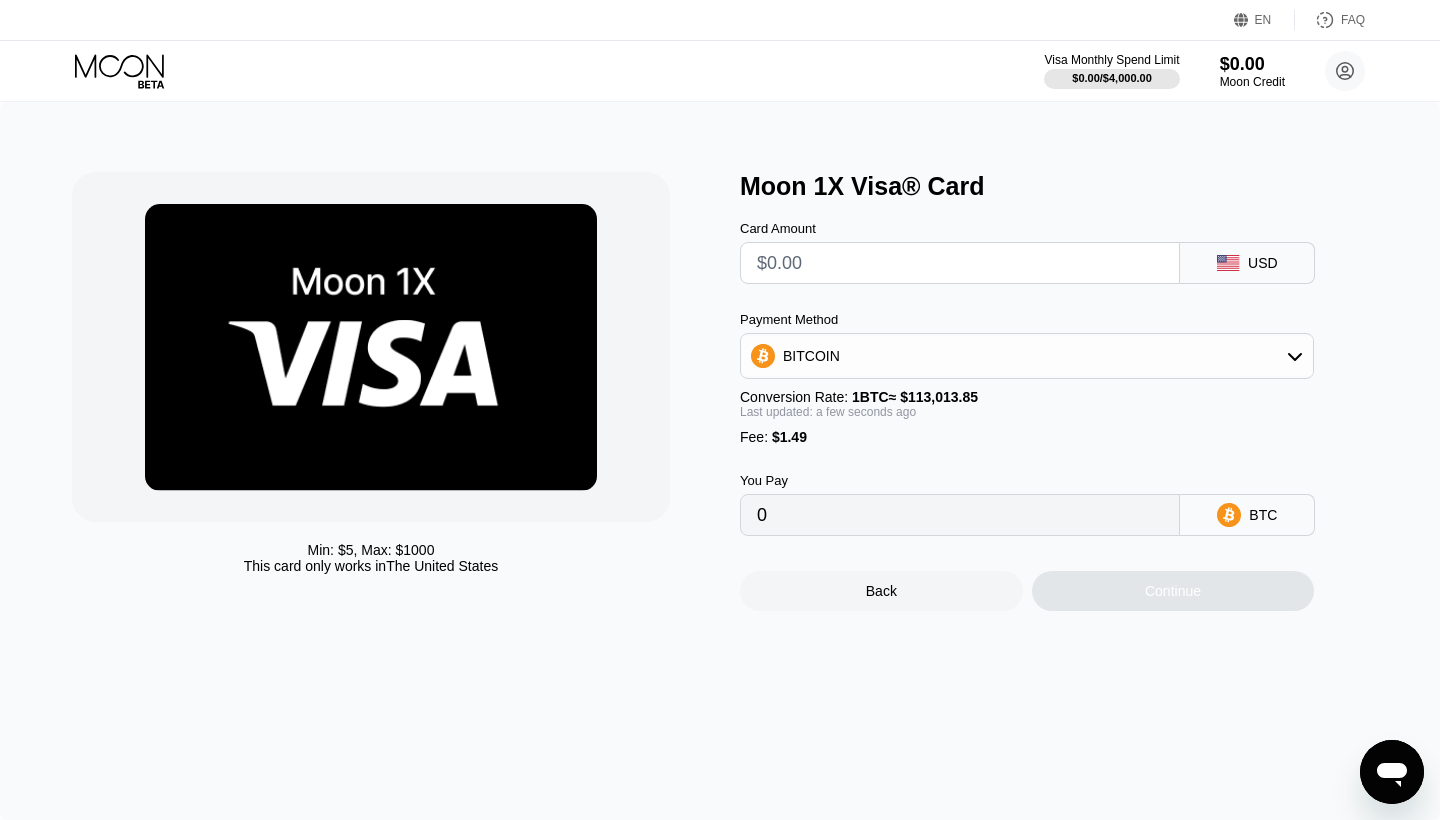 click at bounding box center (960, 263) 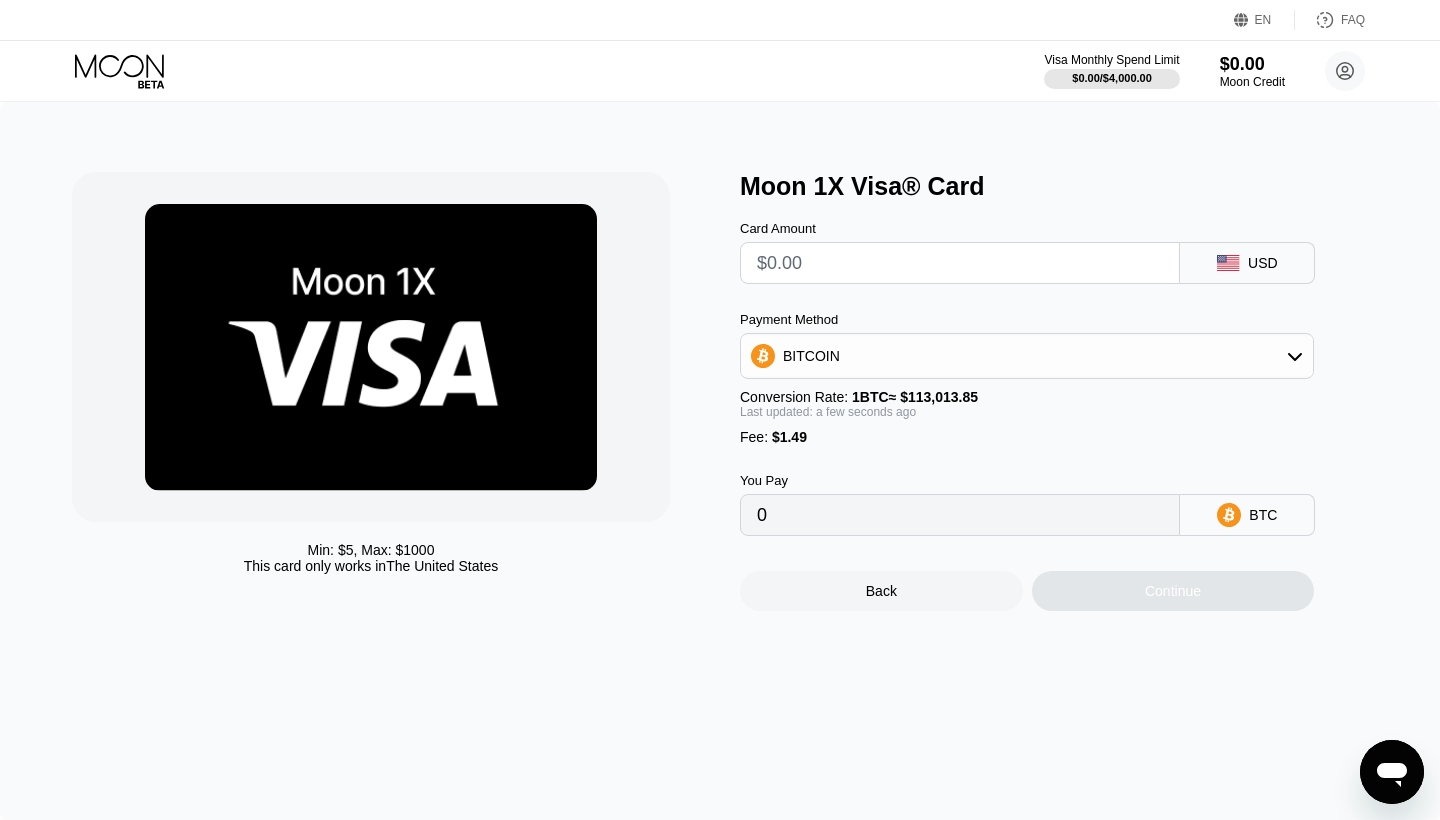 type on "$4" 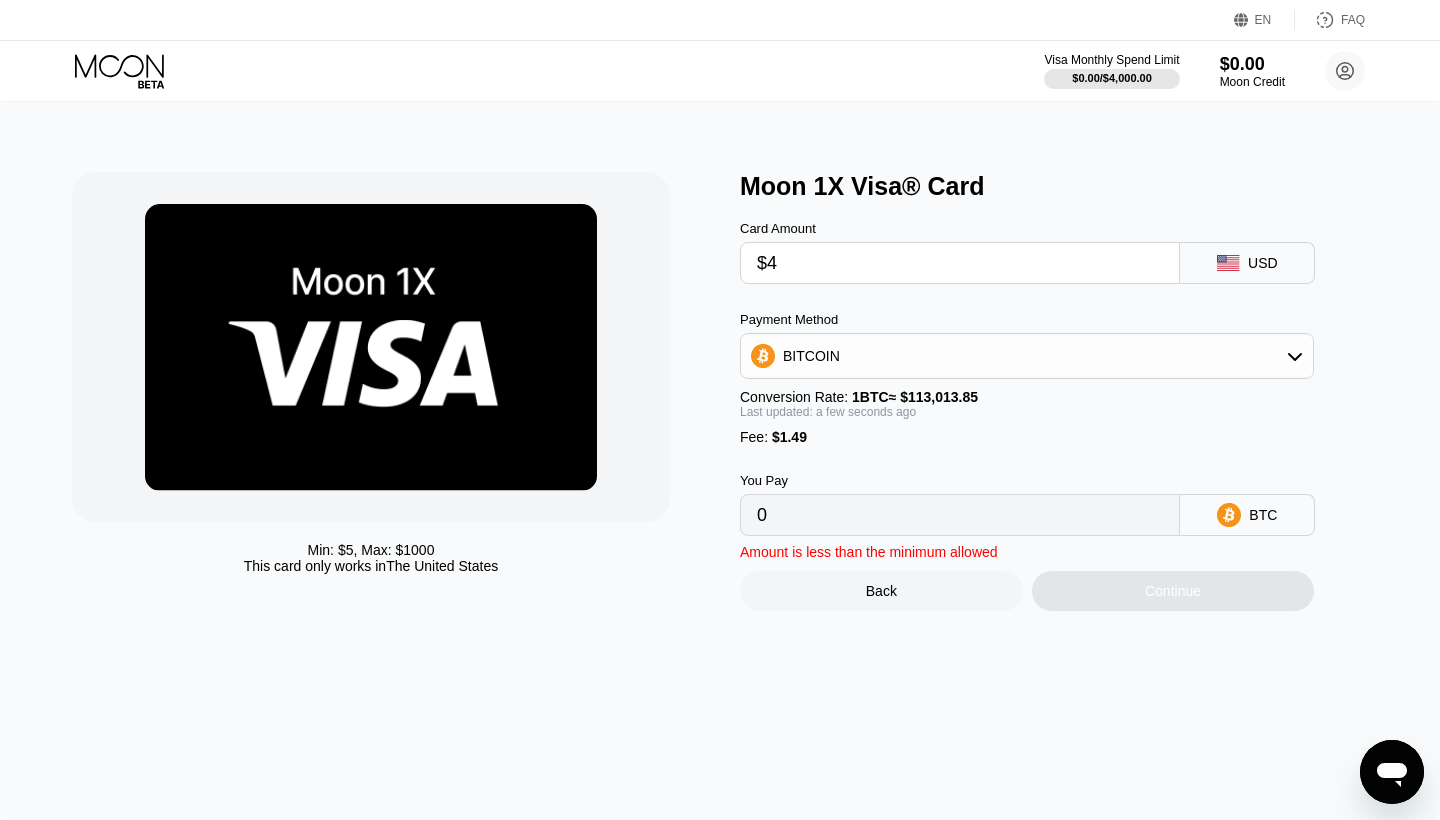 type on "0.00004858" 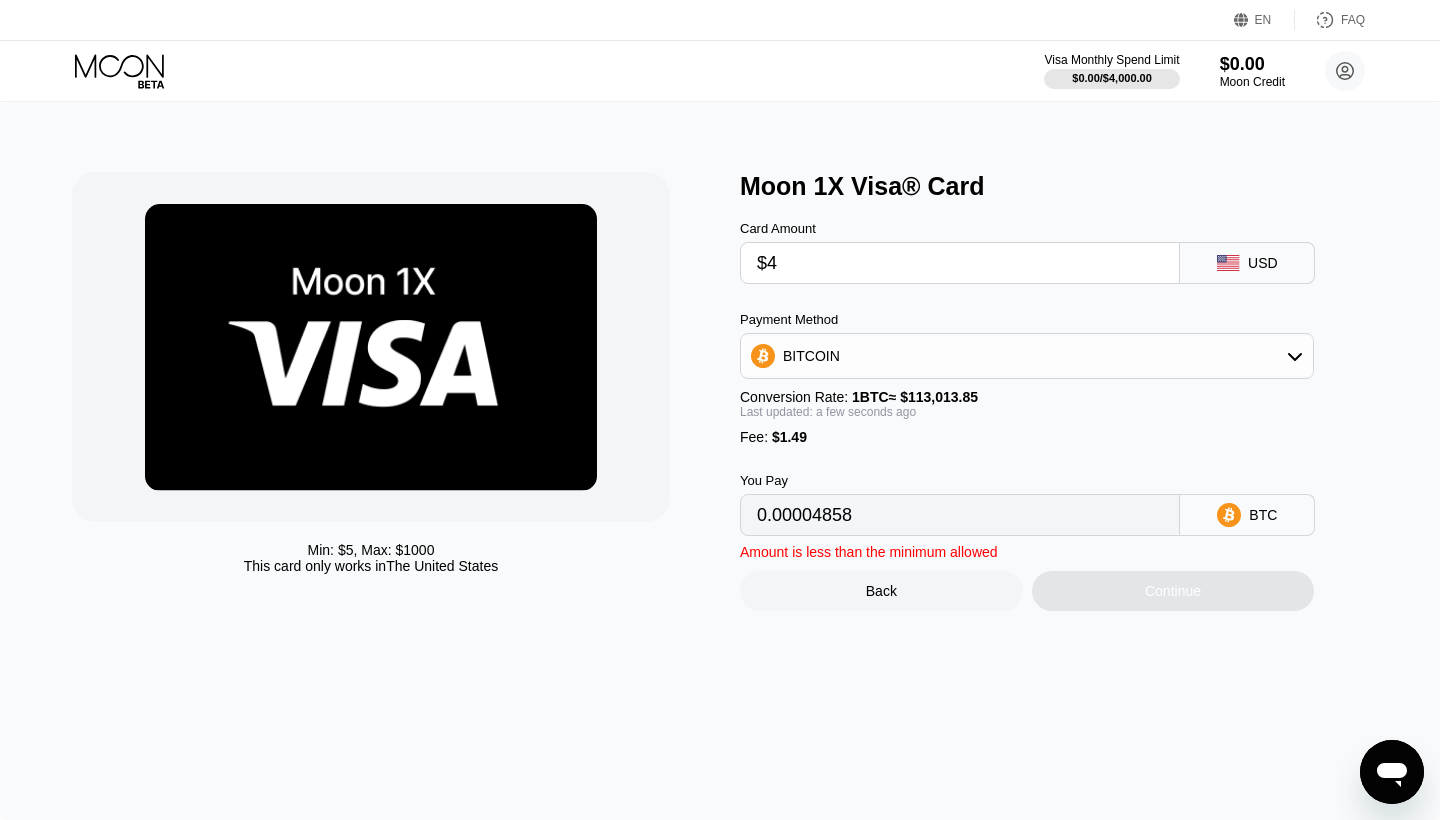 type on "$47" 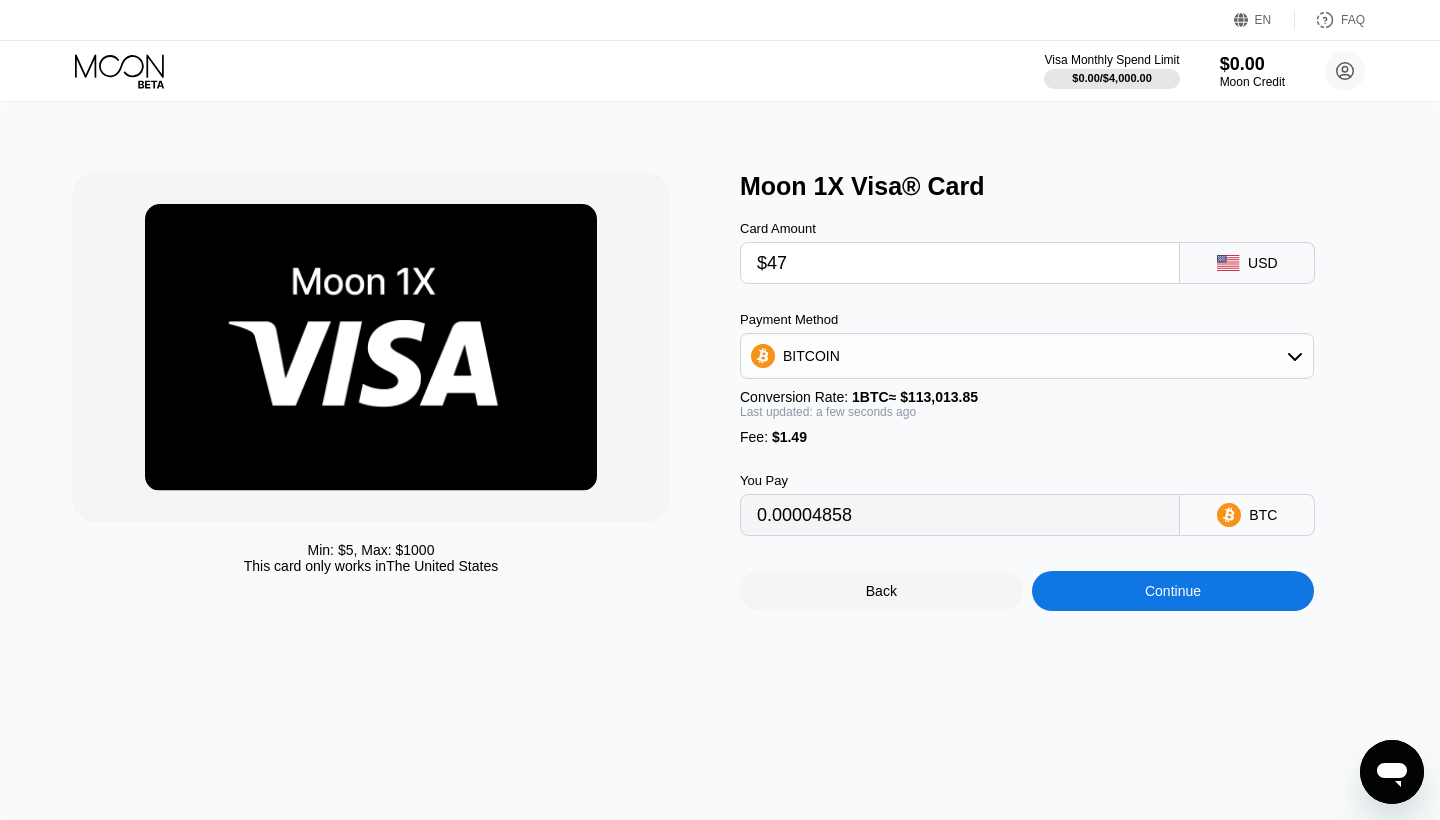 type on "0.00042907" 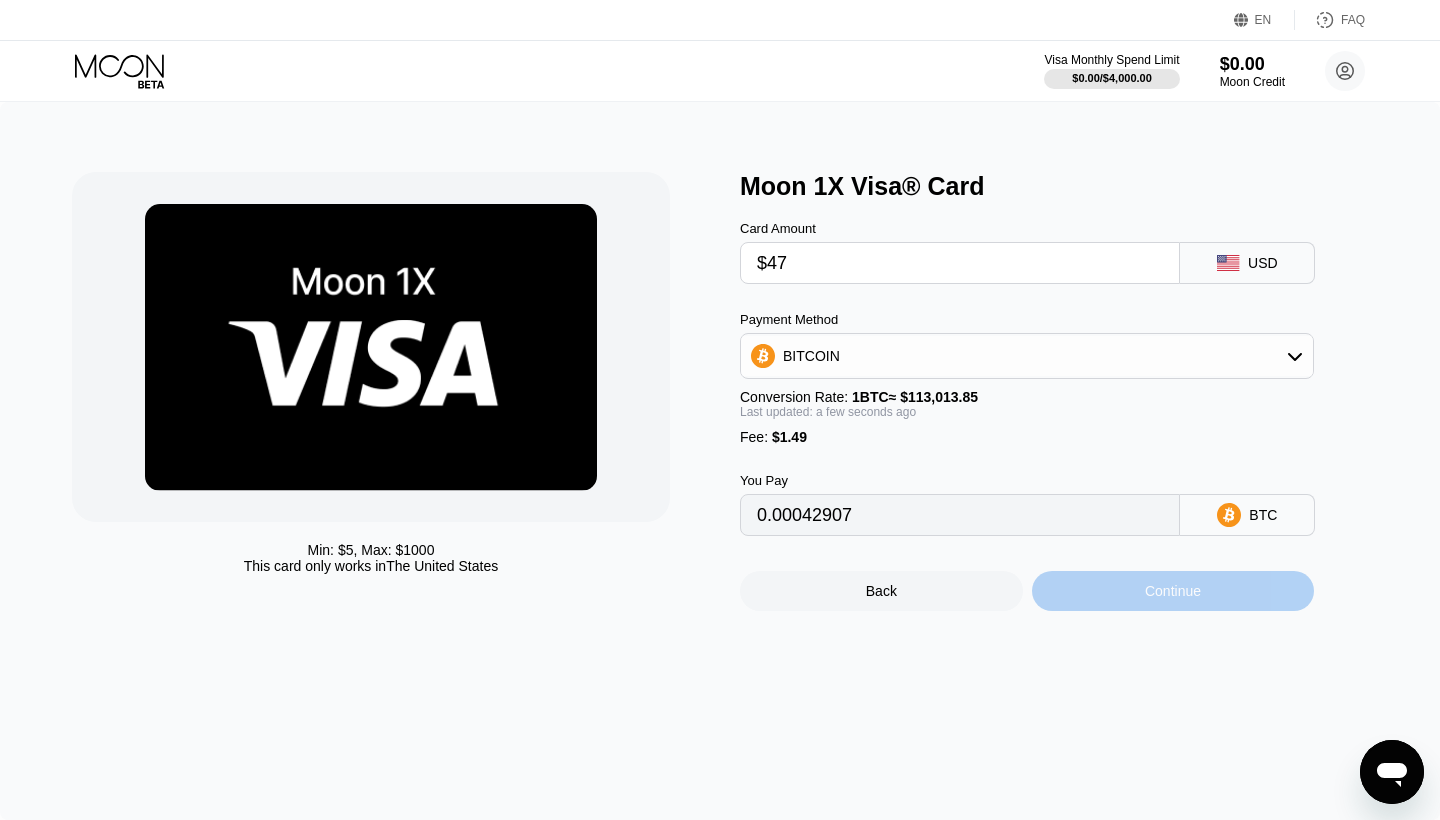 click on "Continue" at bounding box center (1173, 591) 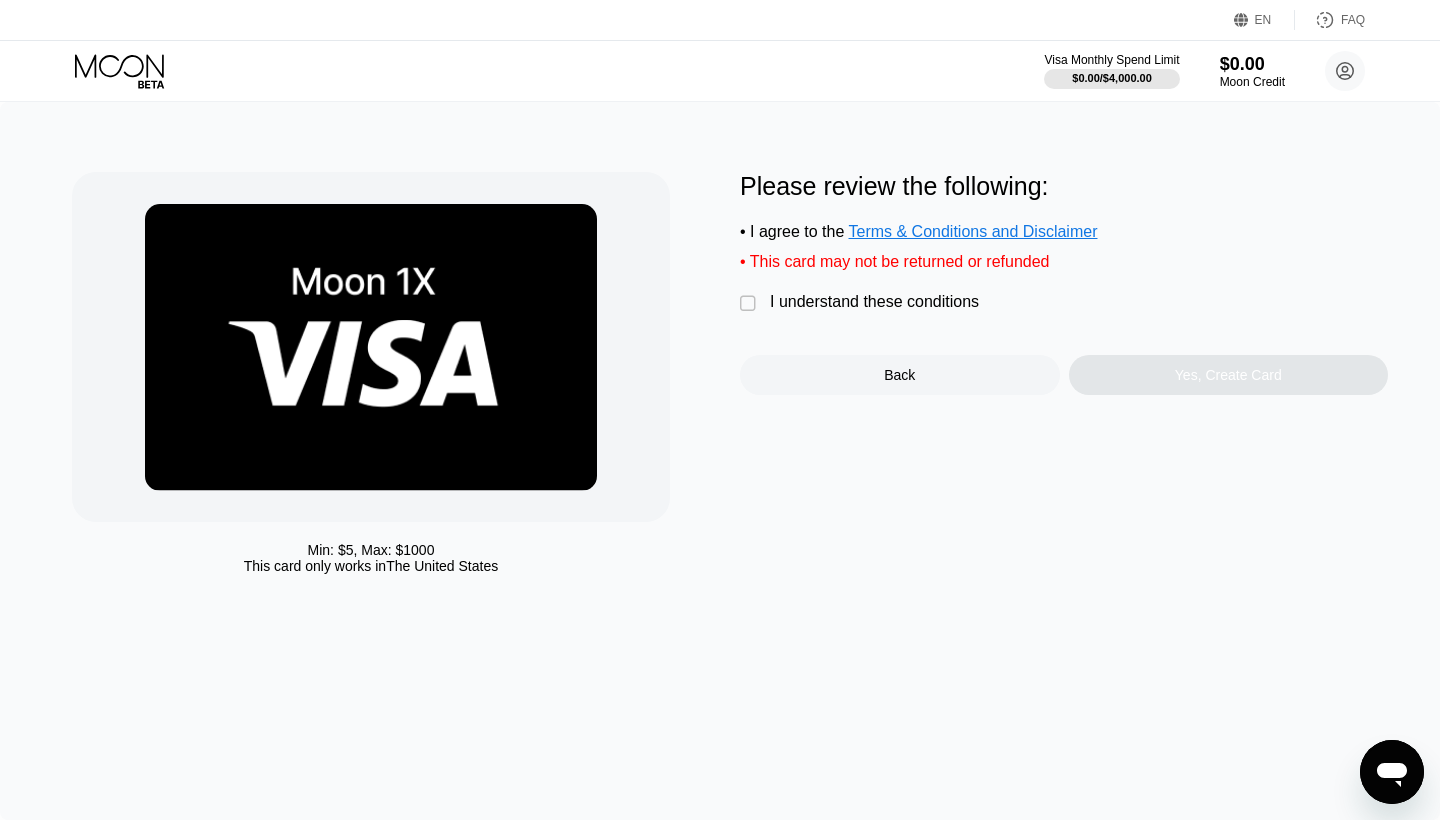 click on "Min: $ 5 , Max: $ 1000 This card only works in  The United States Please review the following: • I agree to the   Terms & Conditions and Disclaimer • This card may not be returned or refunded  I understand these conditions Back Yes, Create Card" at bounding box center [720, 378] 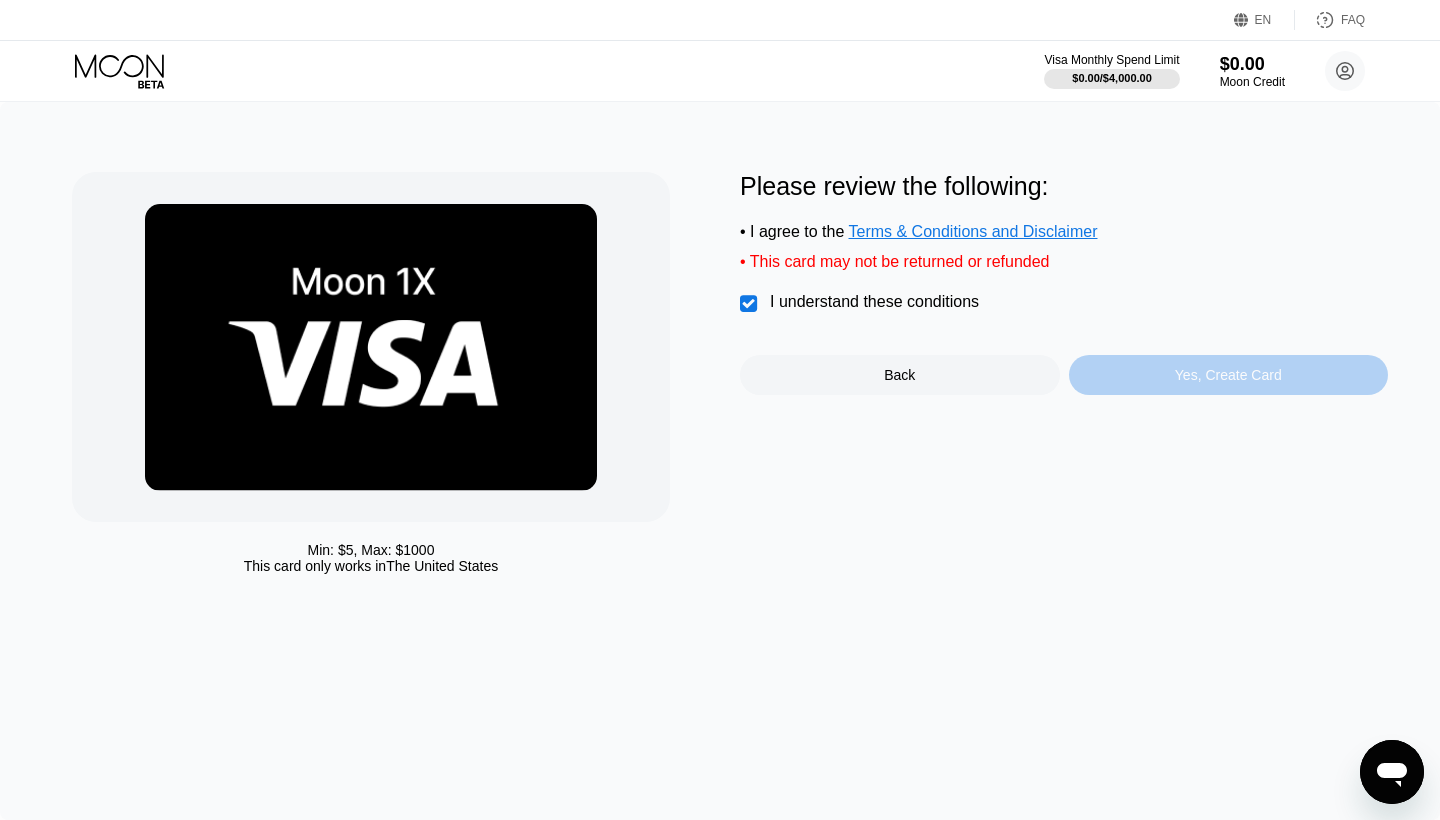 click on "Yes, Create Card" at bounding box center [1229, 375] 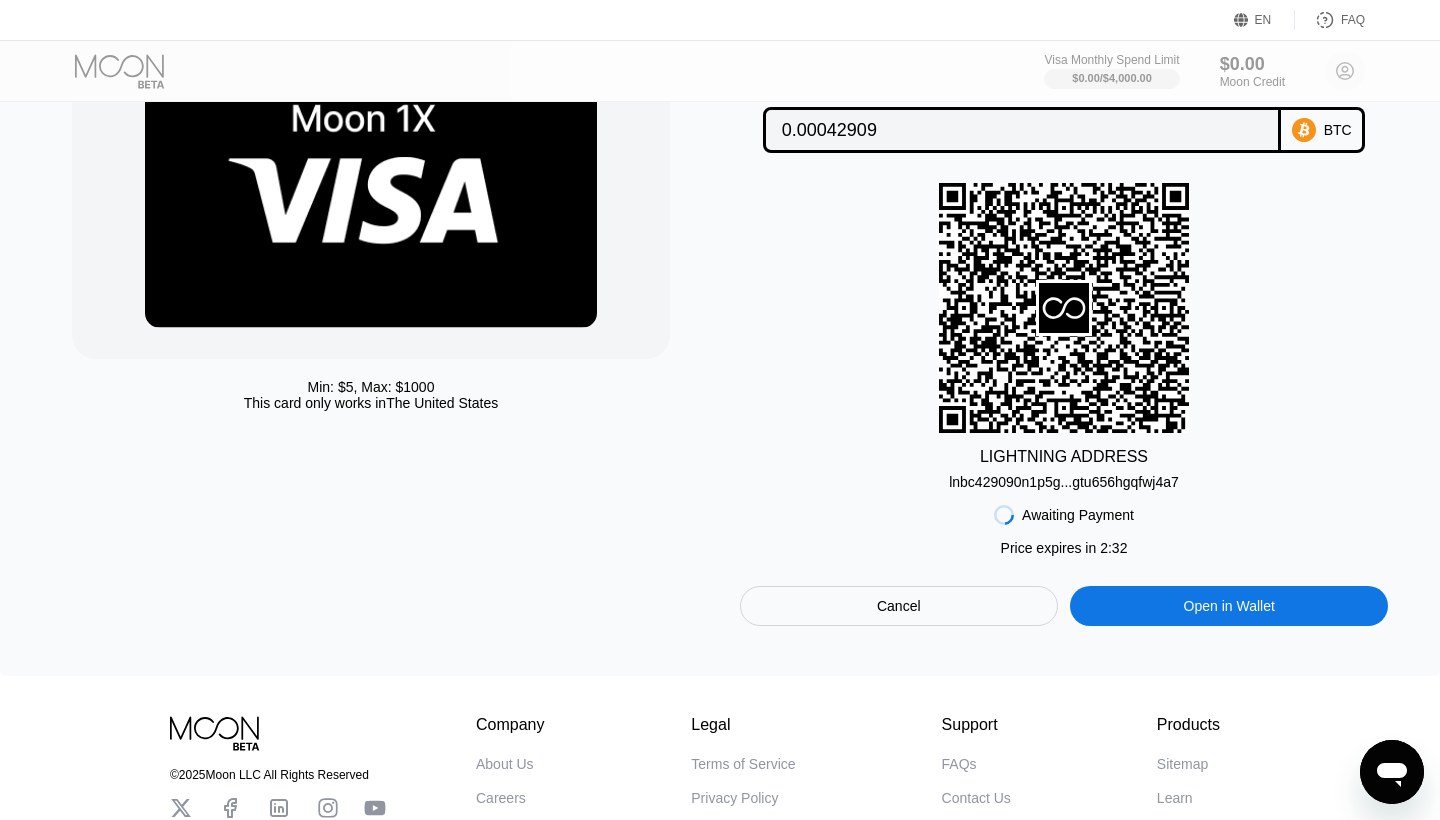 scroll, scrollTop: 170, scrollLeft: 0, axis: vertical 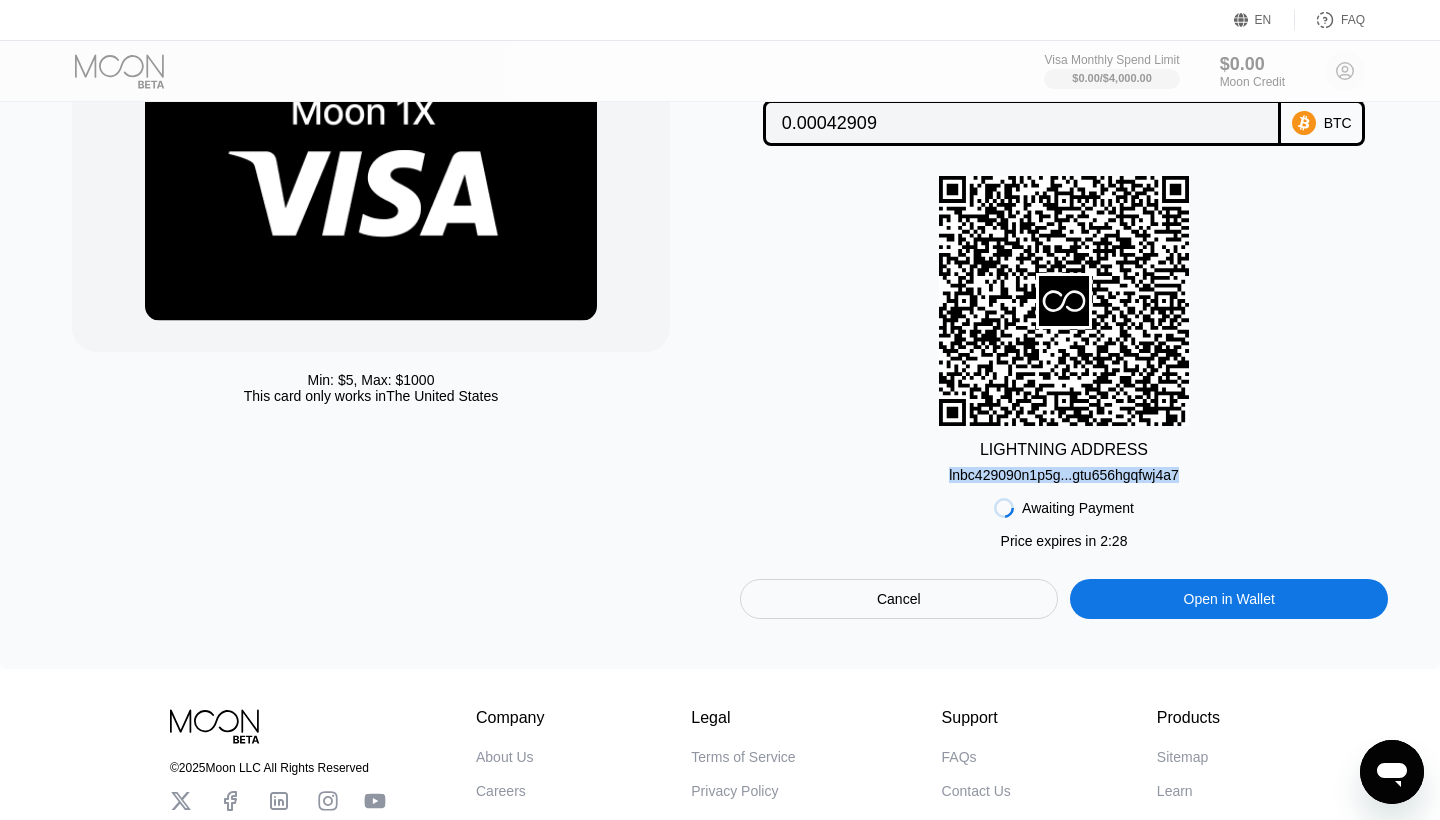 drag, startPoint x: 938, startPoint y: 474, endPoint x: 1201, endPoint y: 470, distance: 263.03043 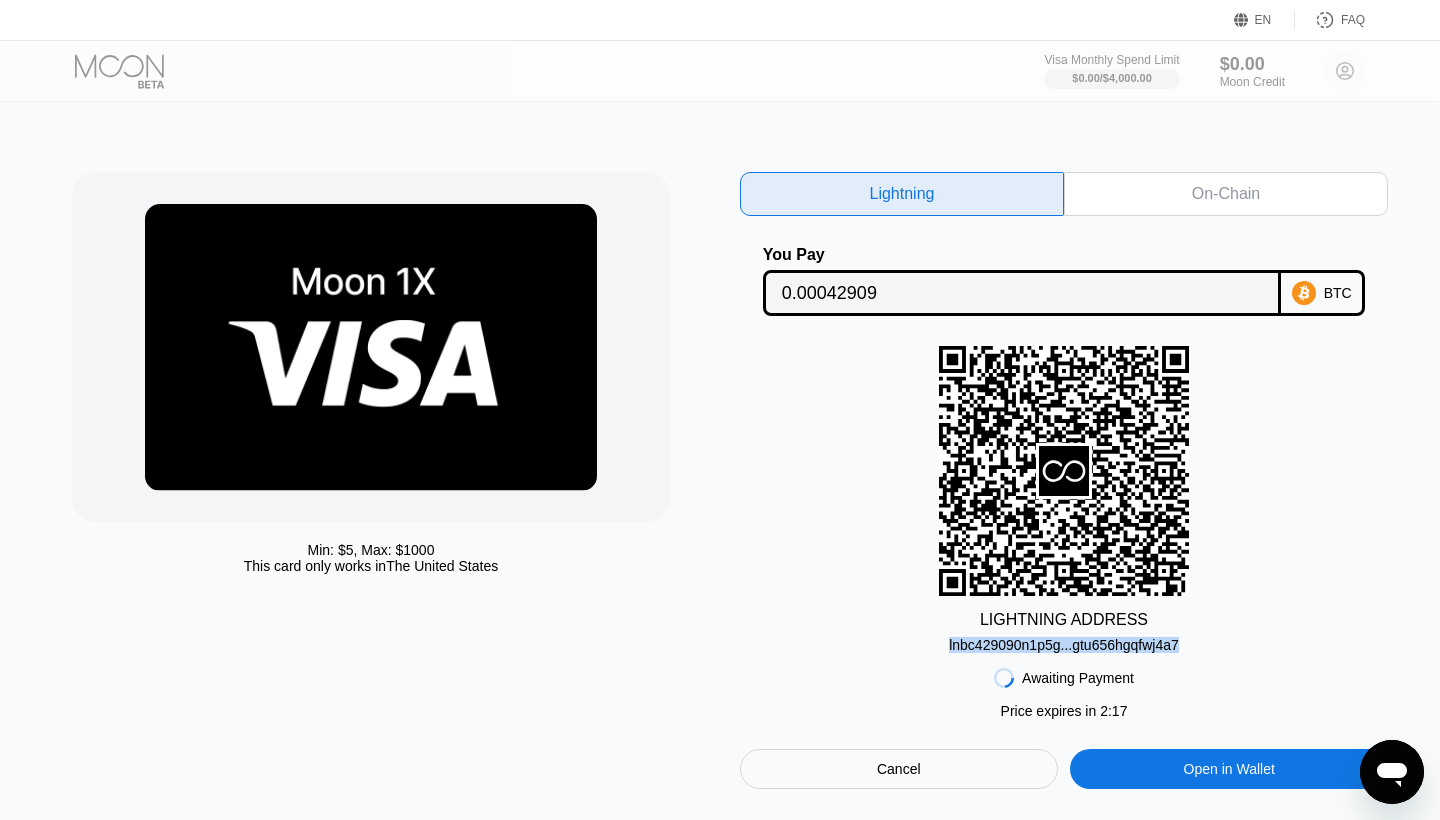 scroll, scrollTop: 0, scrollLeft: 0, axis: both 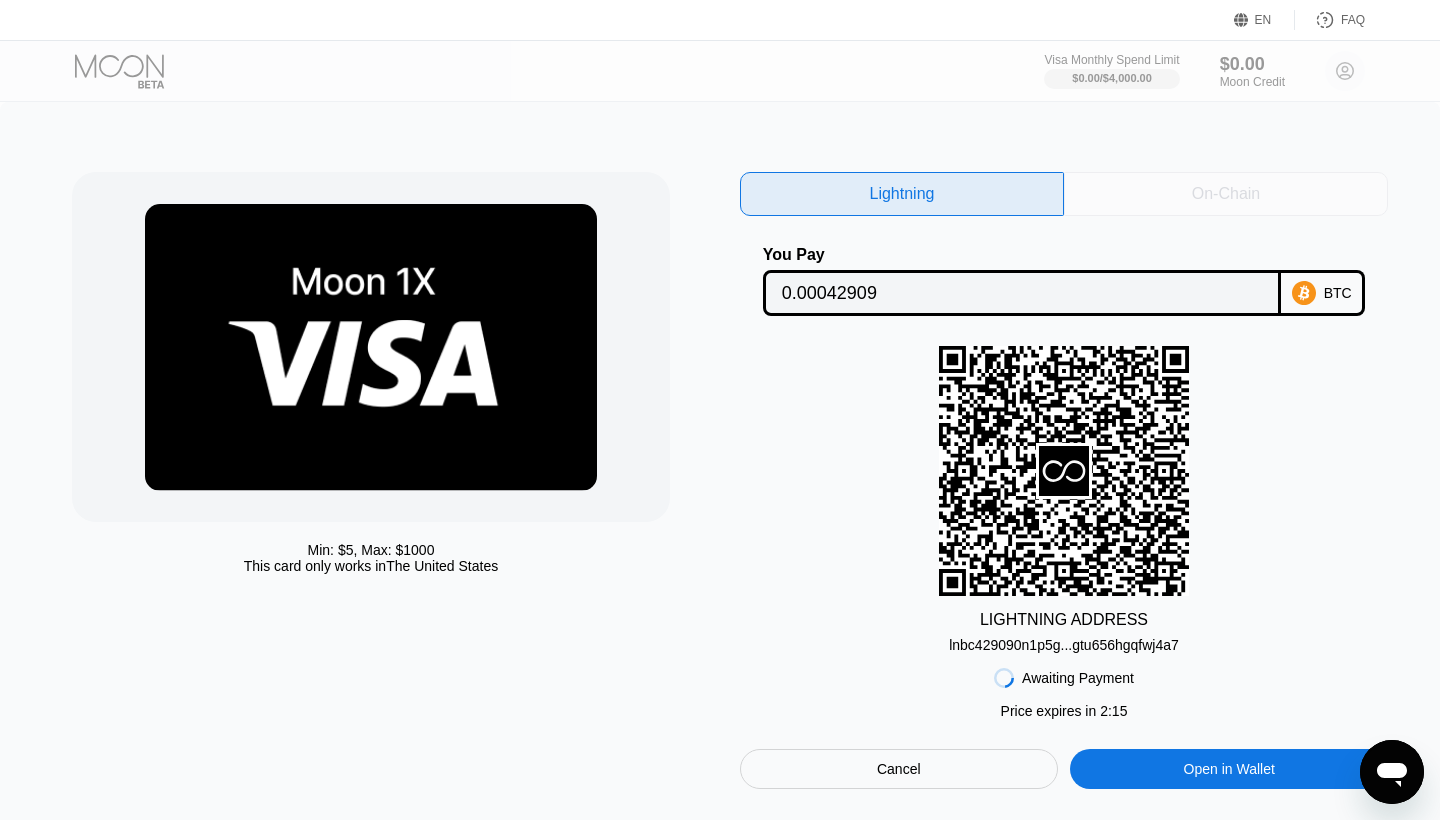 click on "On-Chain" at bounding box center [1226, 194] 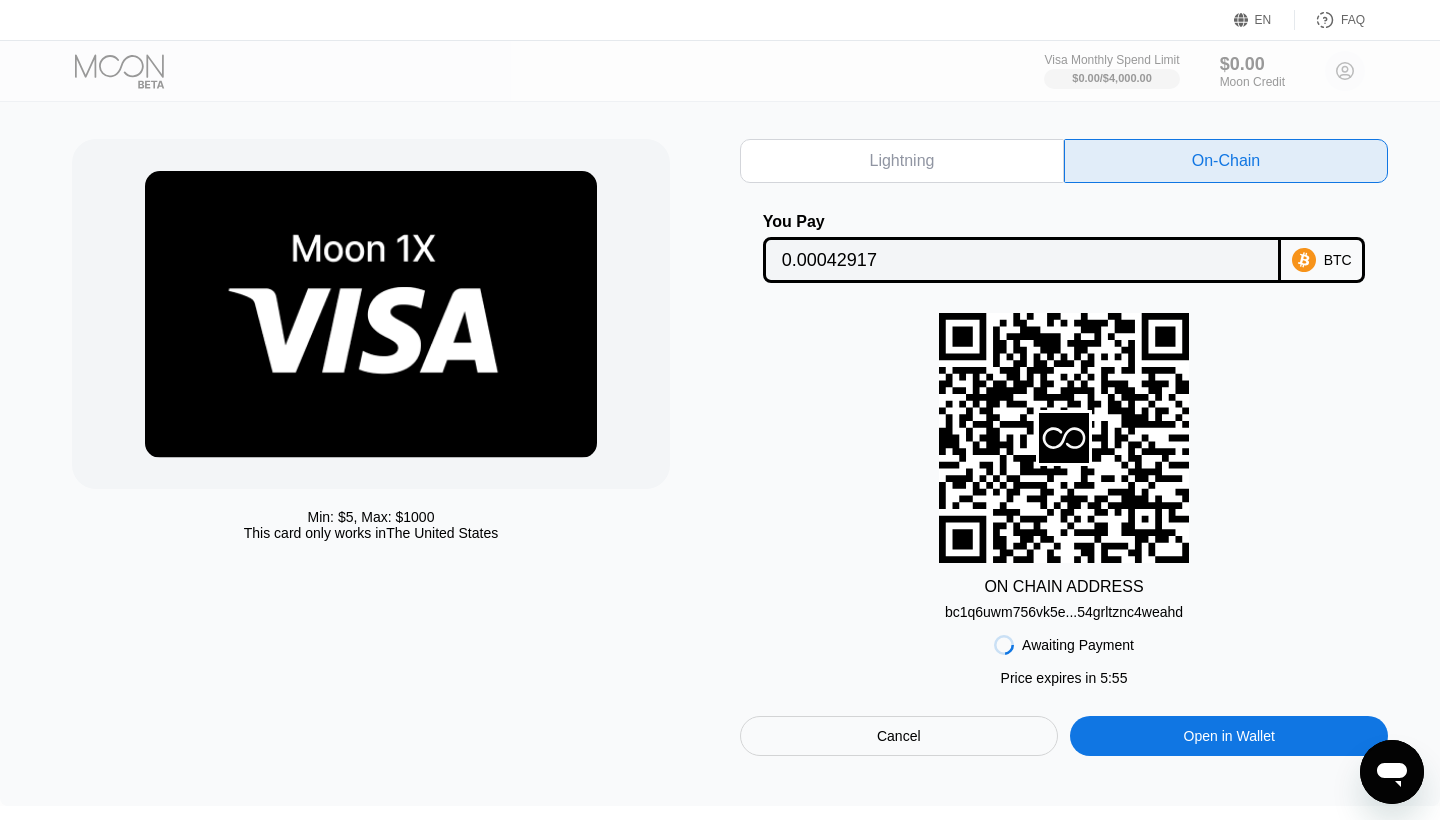 scroll, scrollTop: 40, scrollLeft: 0, axis: vertical 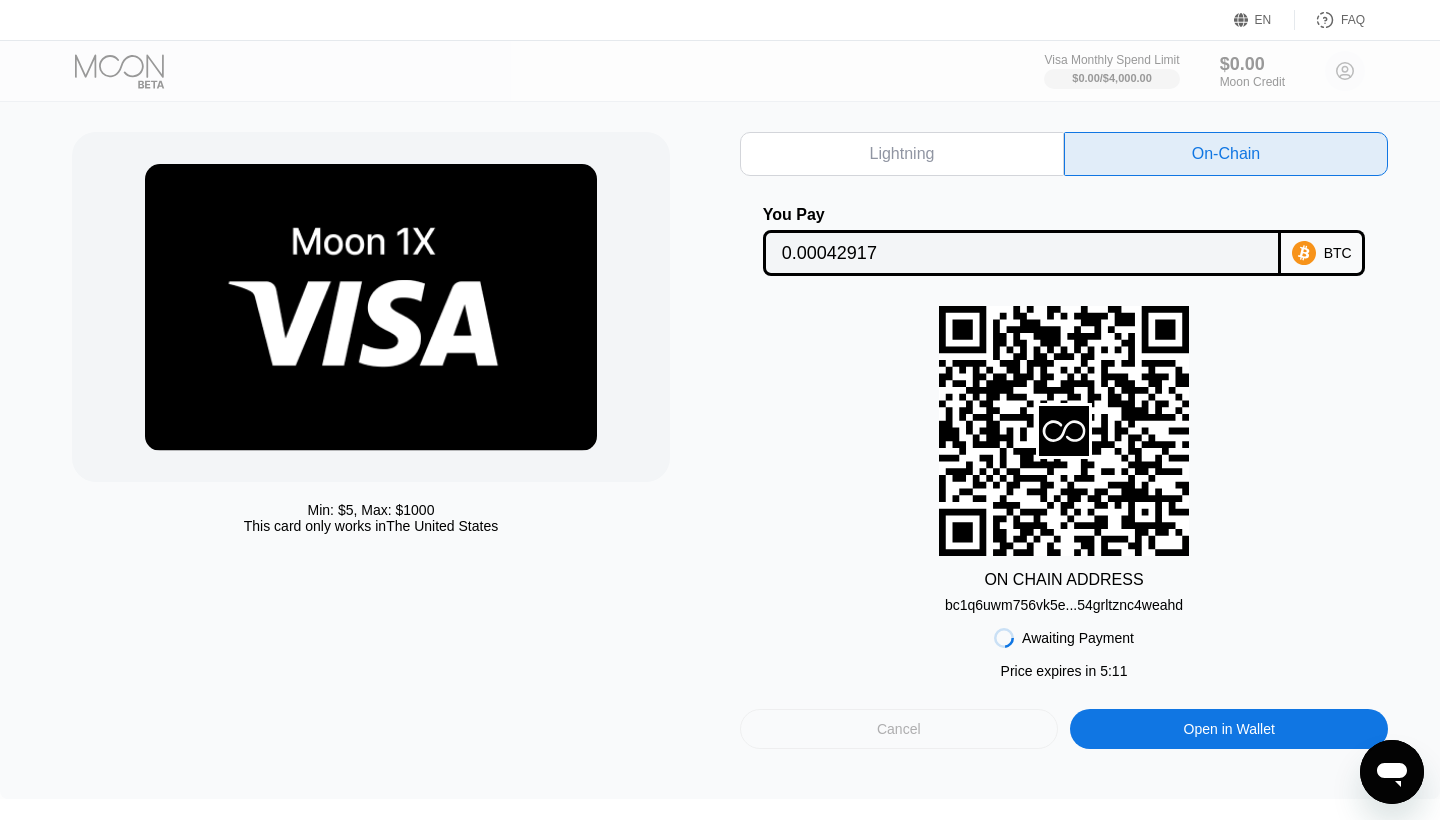 click on "Cancel" at bounding box center [899, 729] 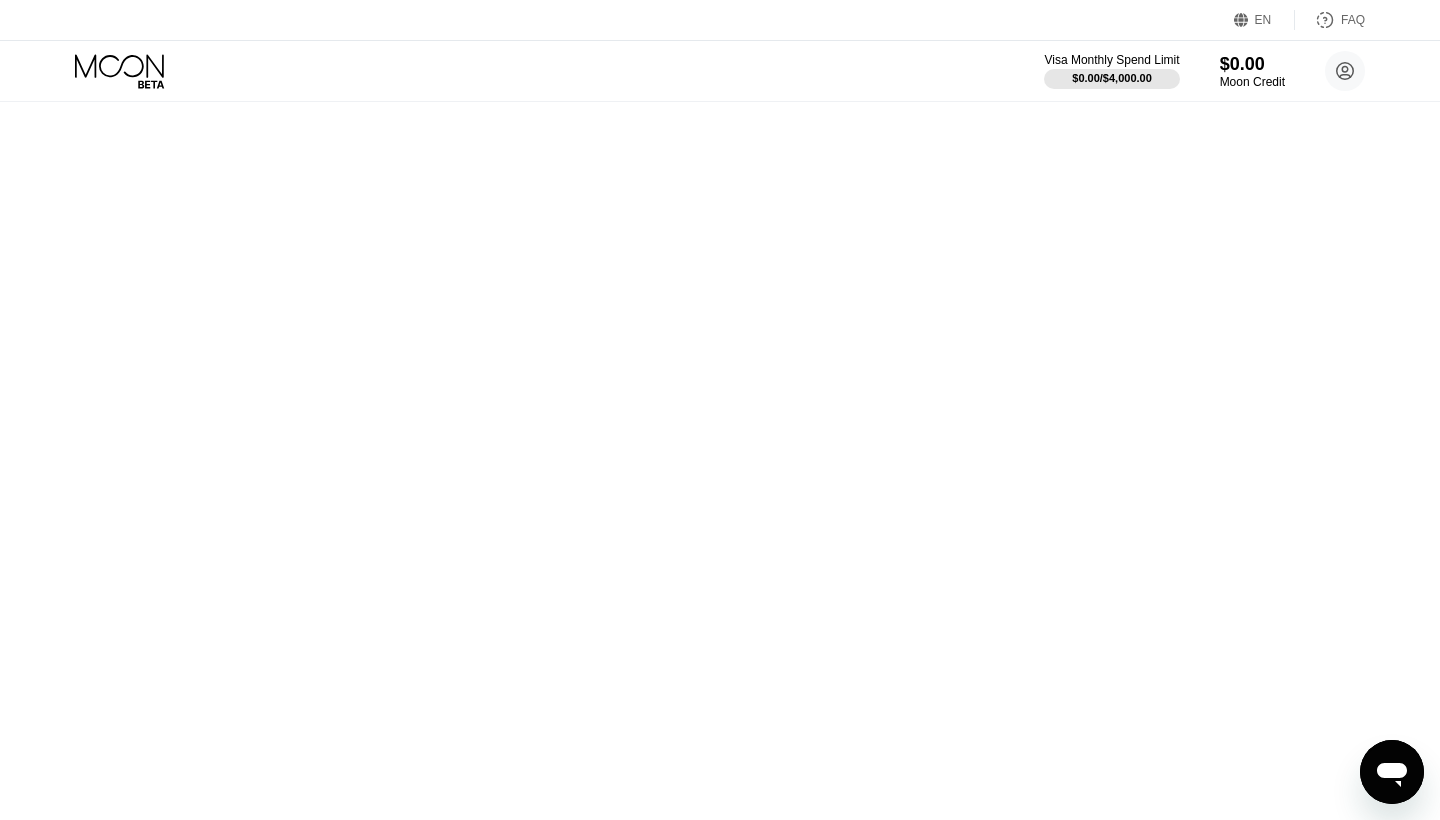 scroll, scrollTop: 0, scrollLeft: 0, axis: both 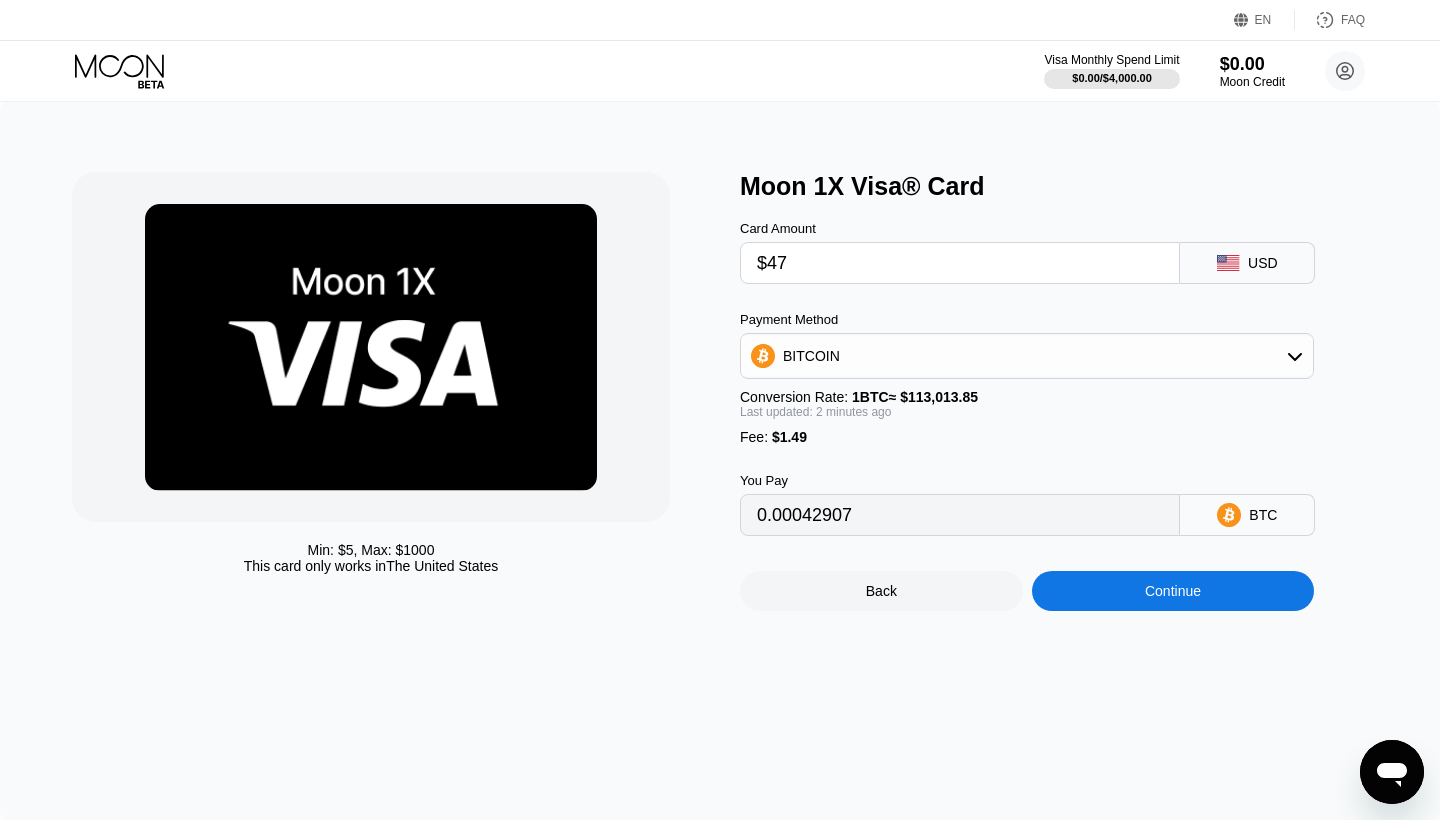 click on "$47" at bounding box center (960, 263) 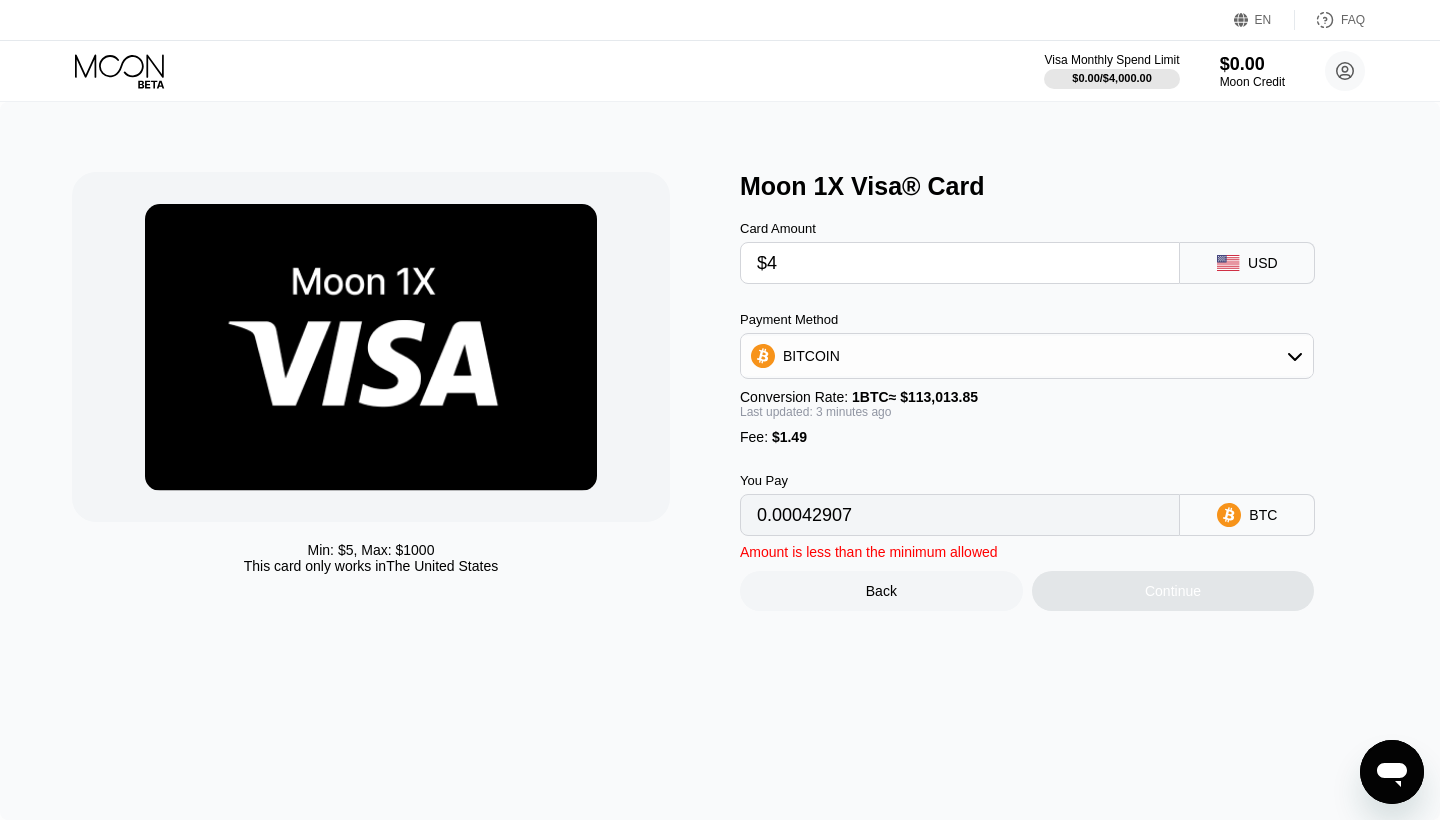 type on "$4" 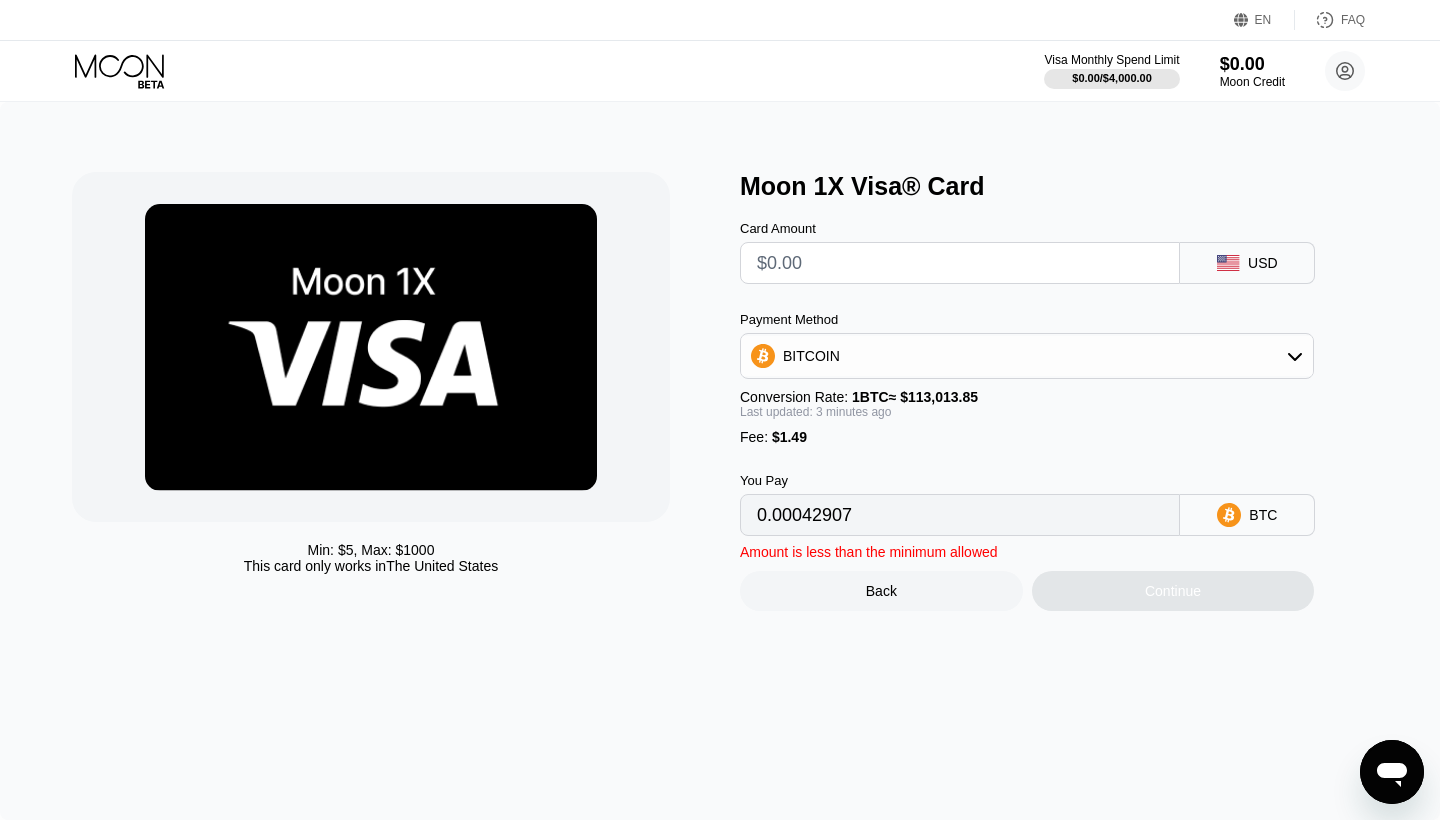 type on "0" 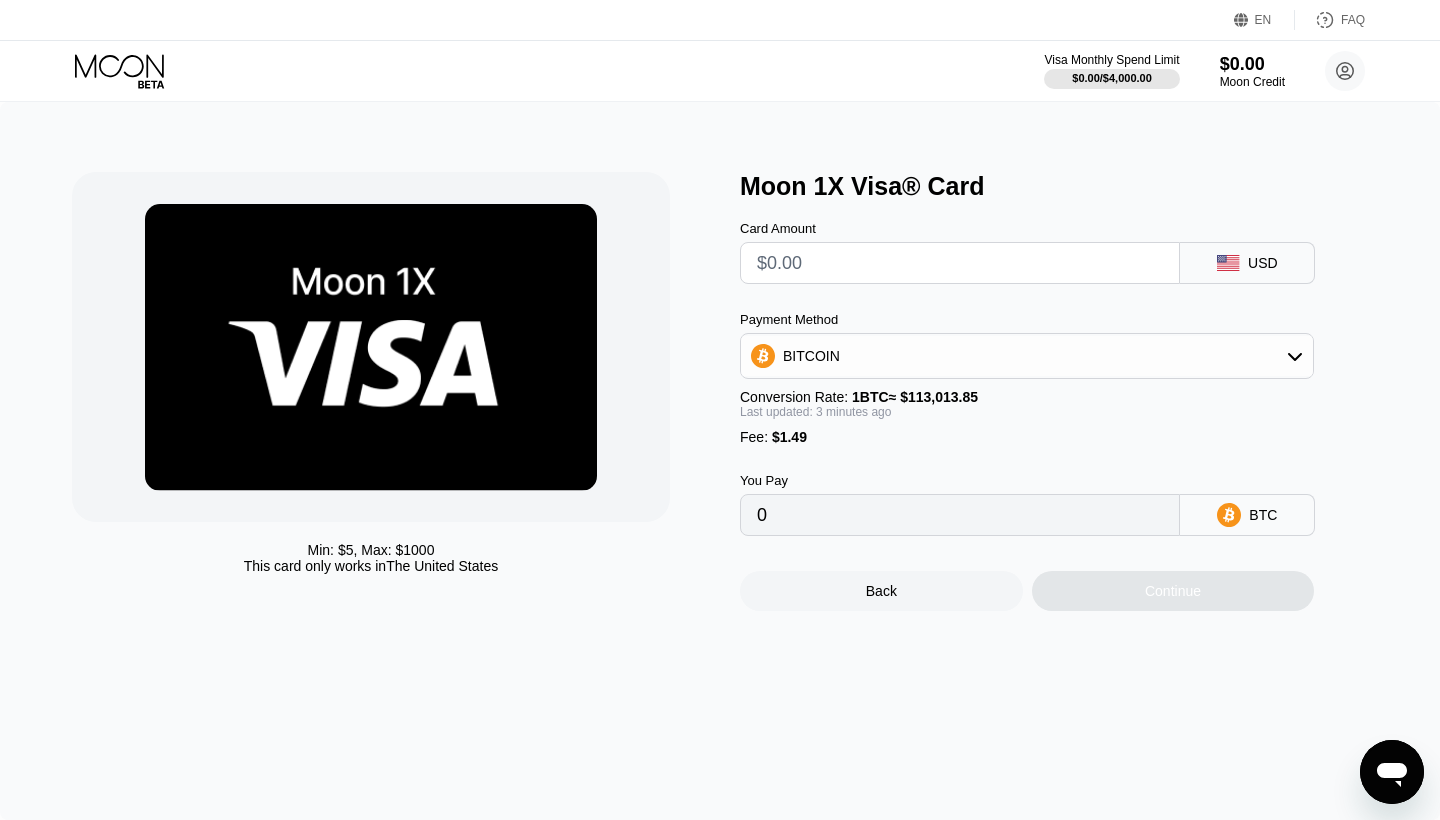 type on "$4" 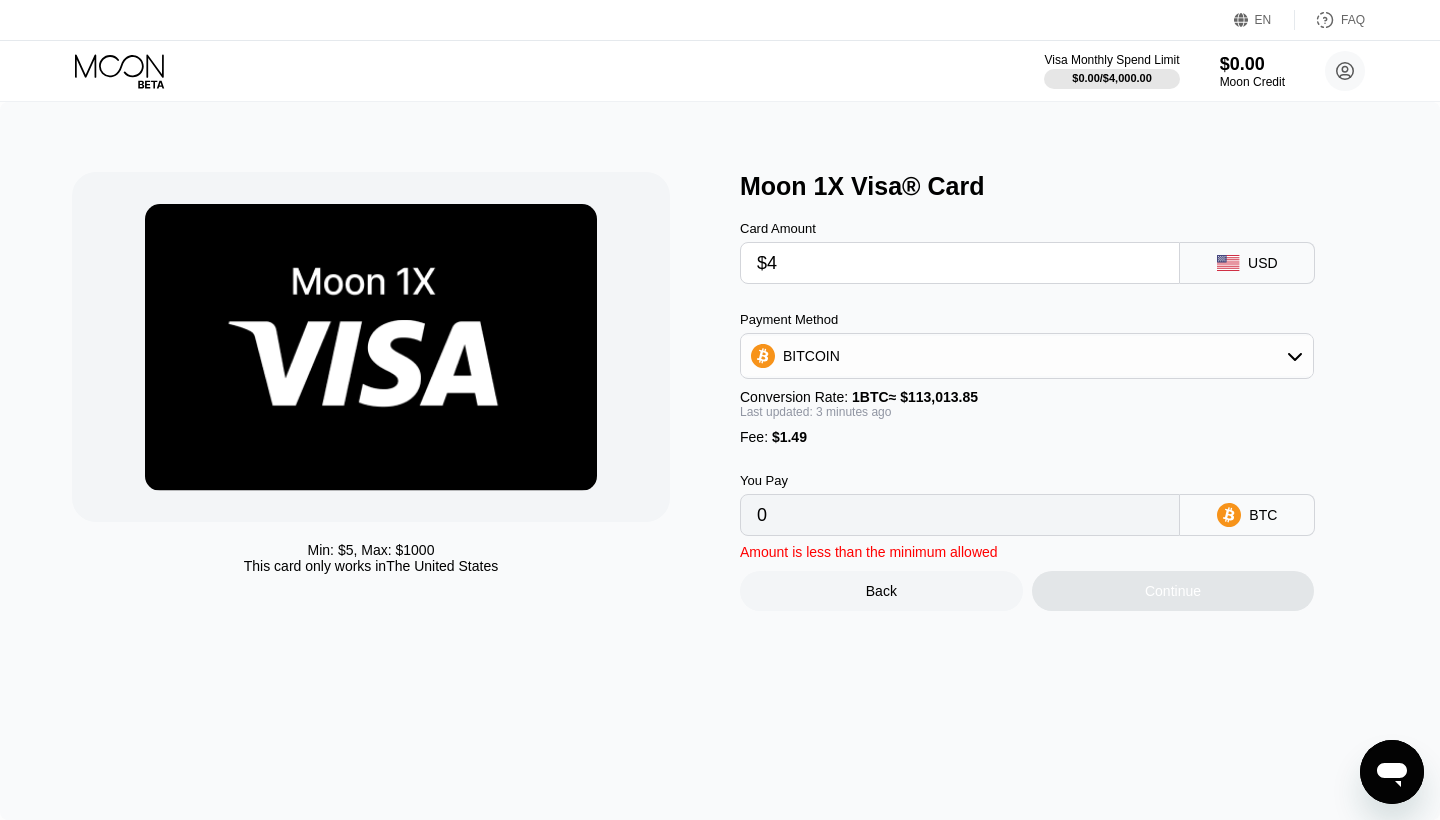 type on "0.00004858" 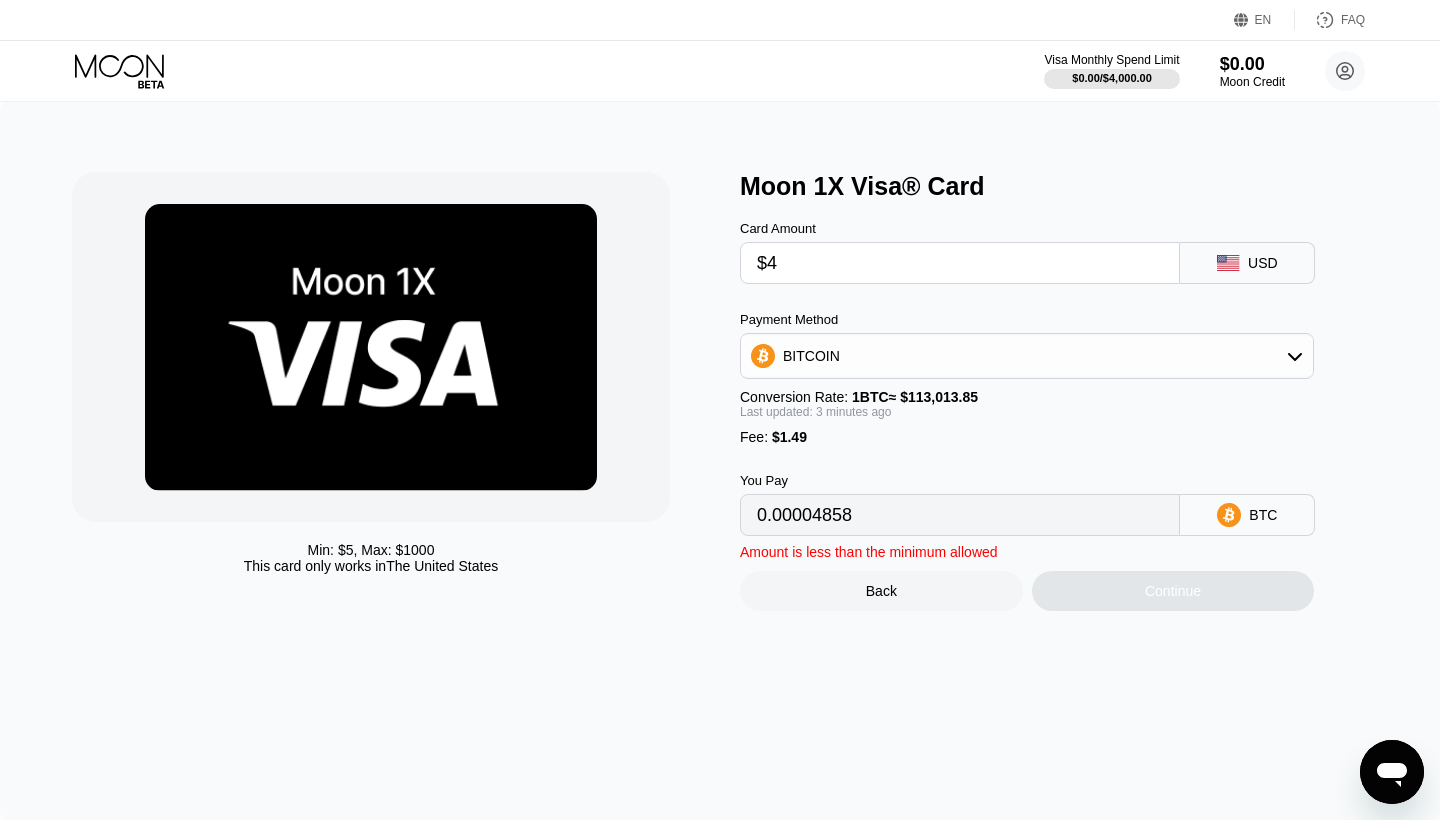 type on "$46" 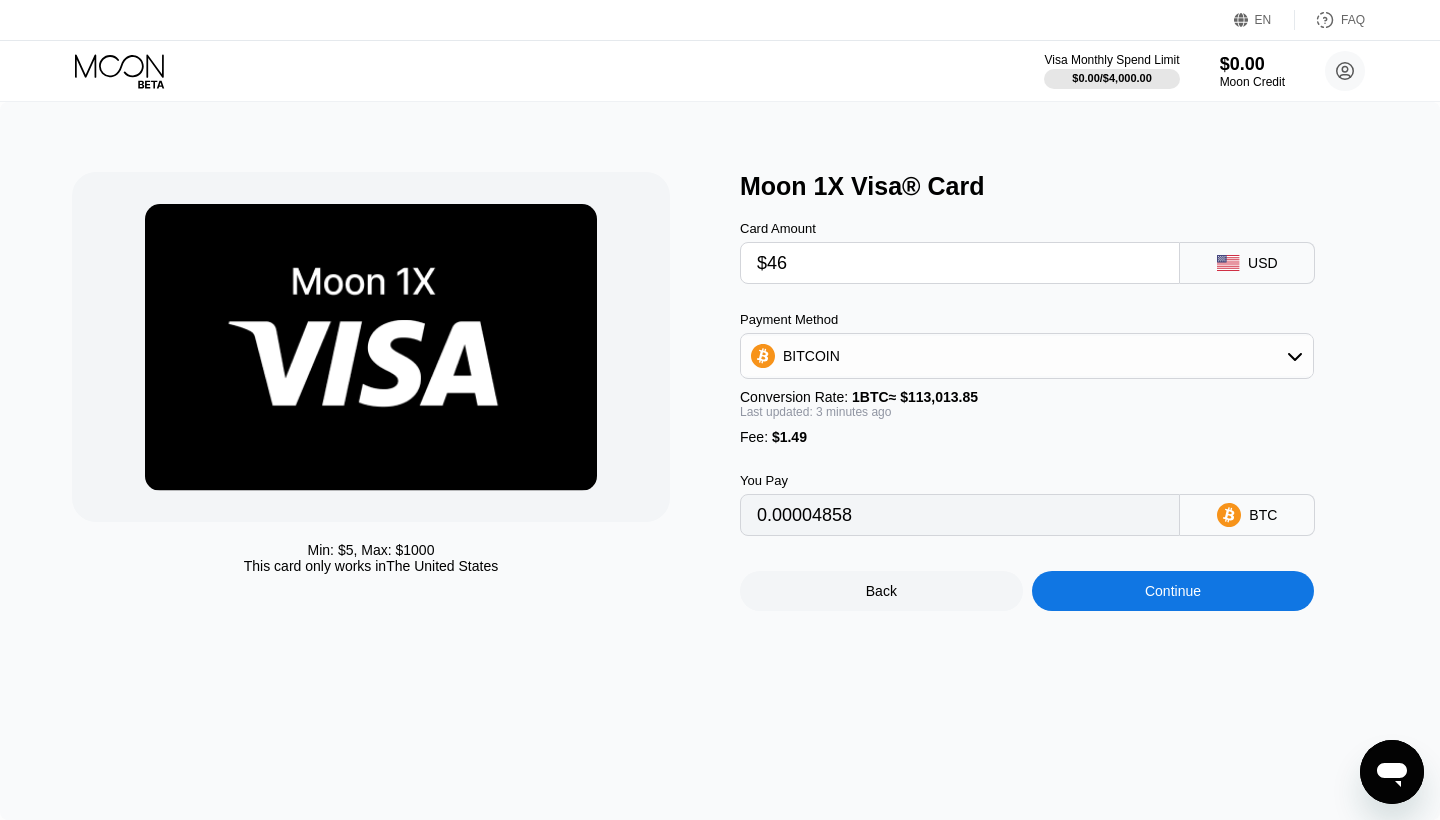type on "0.00042022" 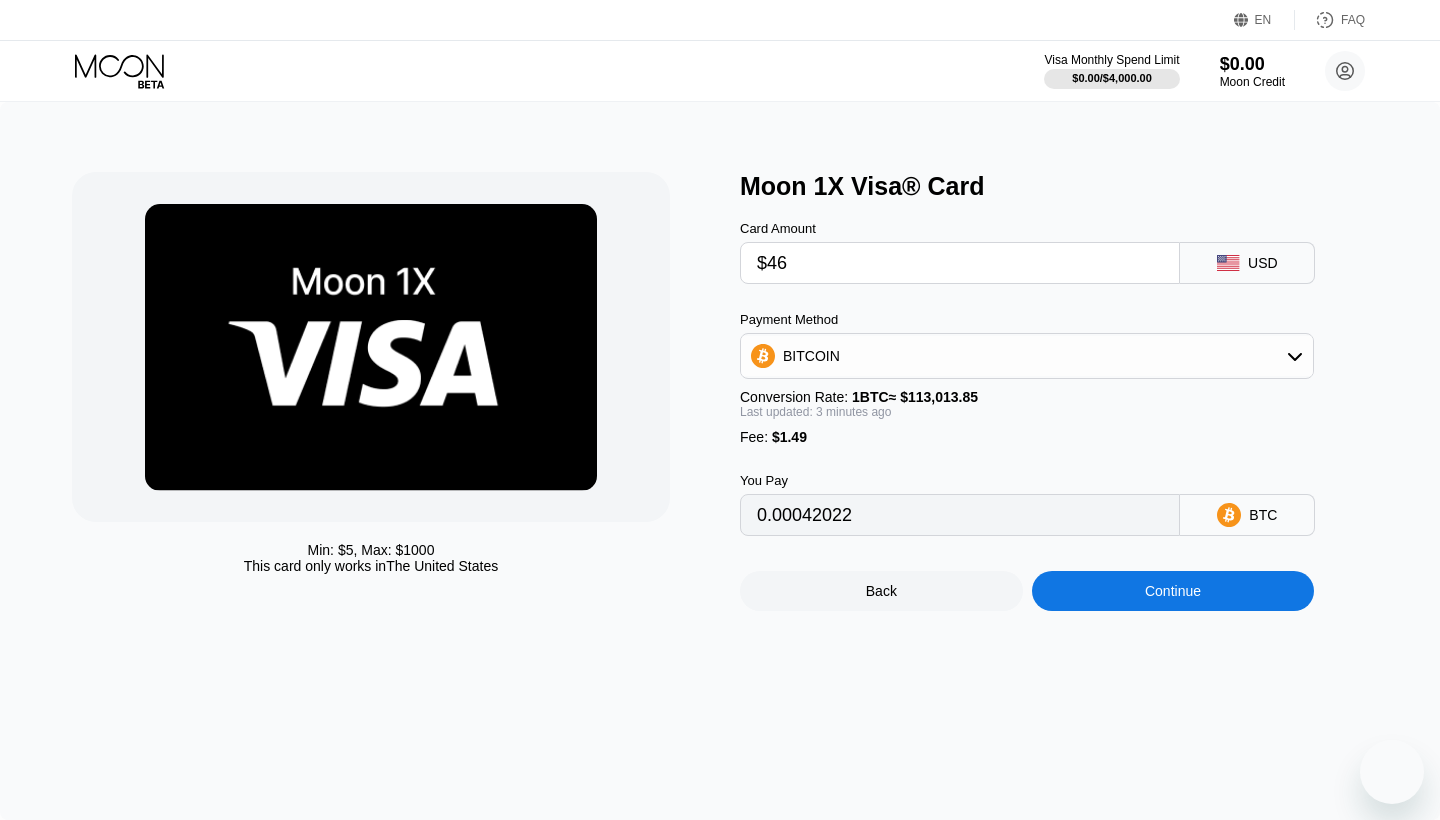 scroll, scrollTop: 0, scrollLeft: 0, axis: both 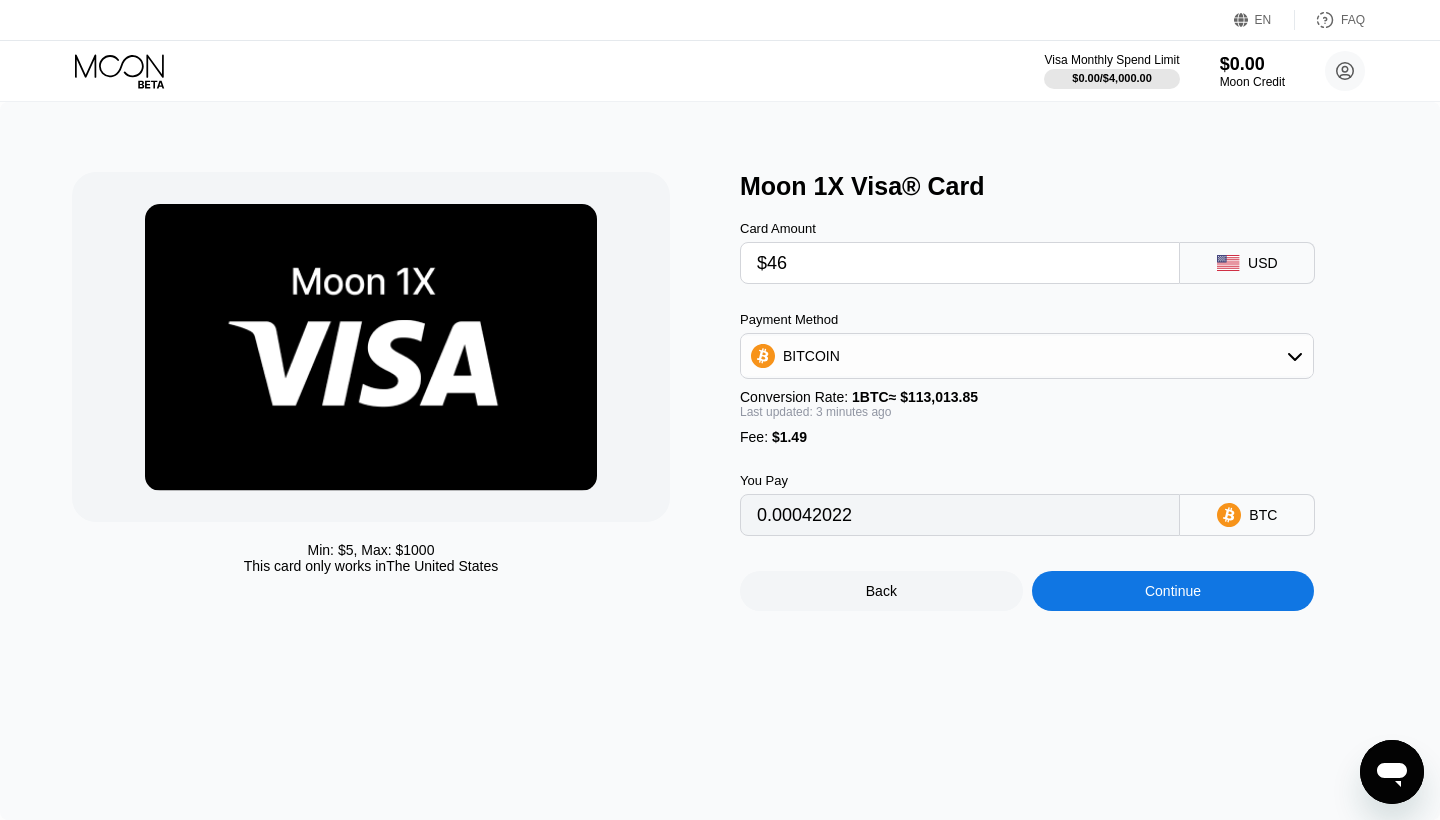 click on "Continue" at bounding box center (1173, 591) 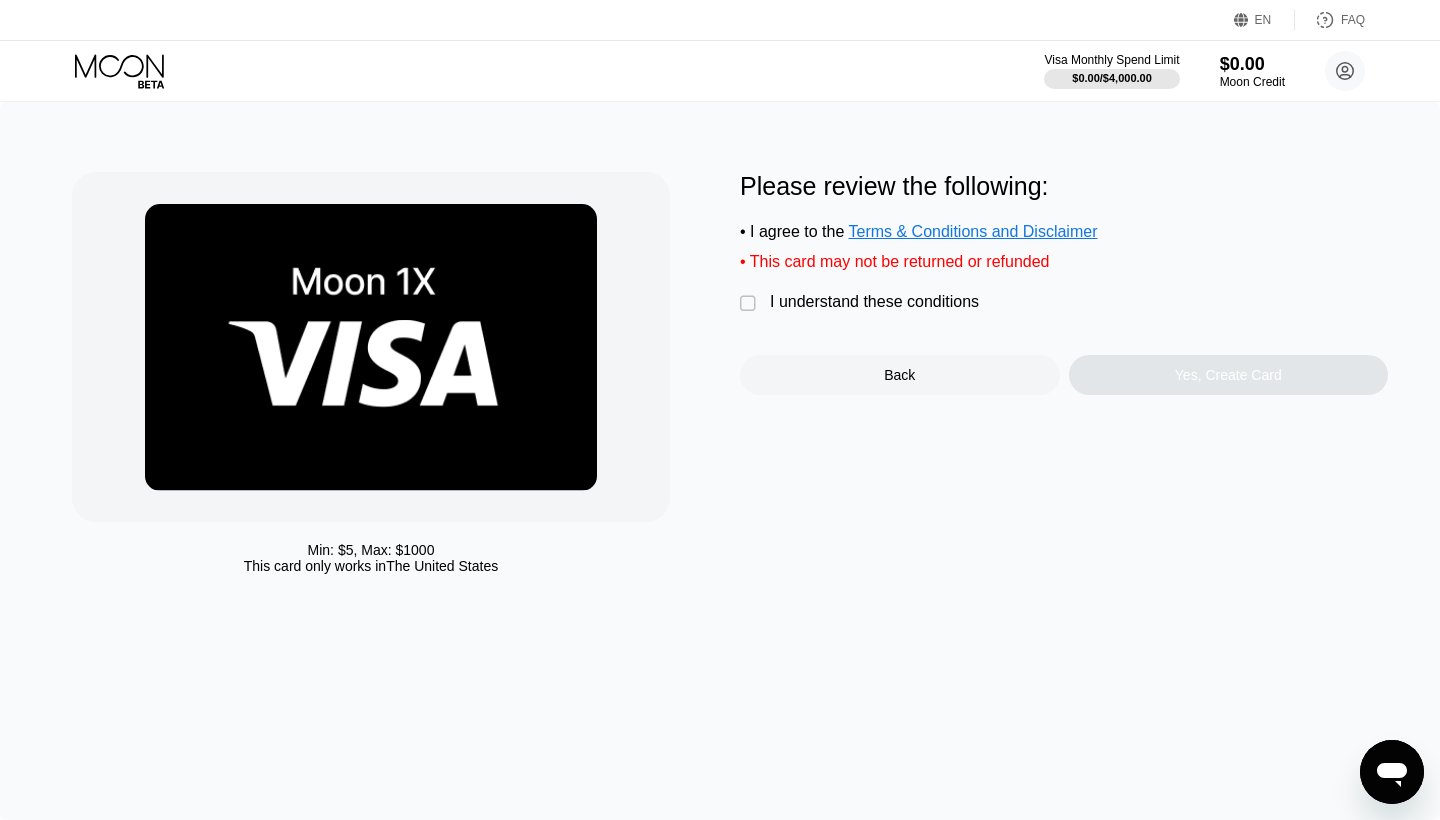 click on "" at bounding box center (750, 304) 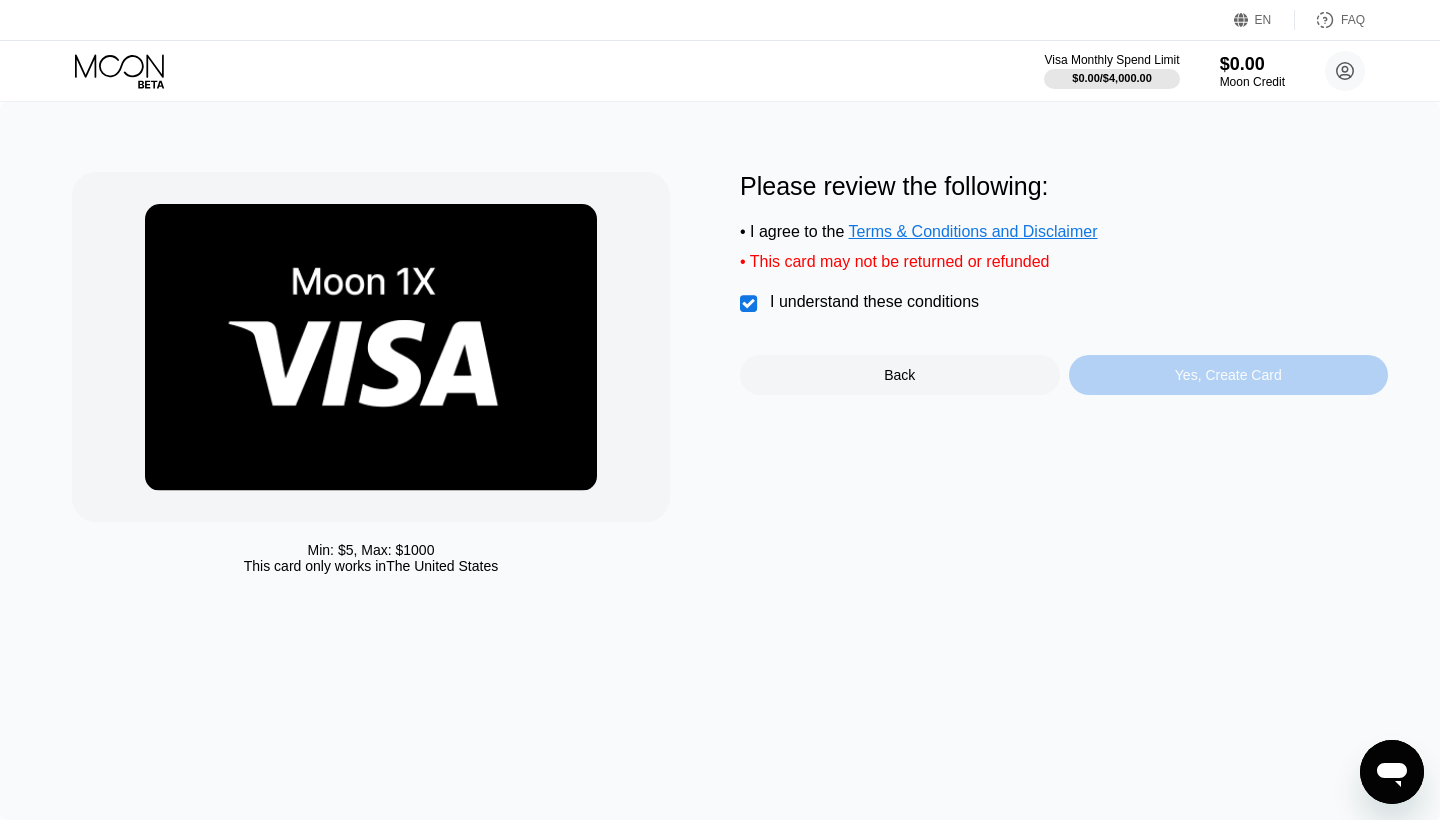 click on "Yes, Create Card" at bounding box center (1229, 375) 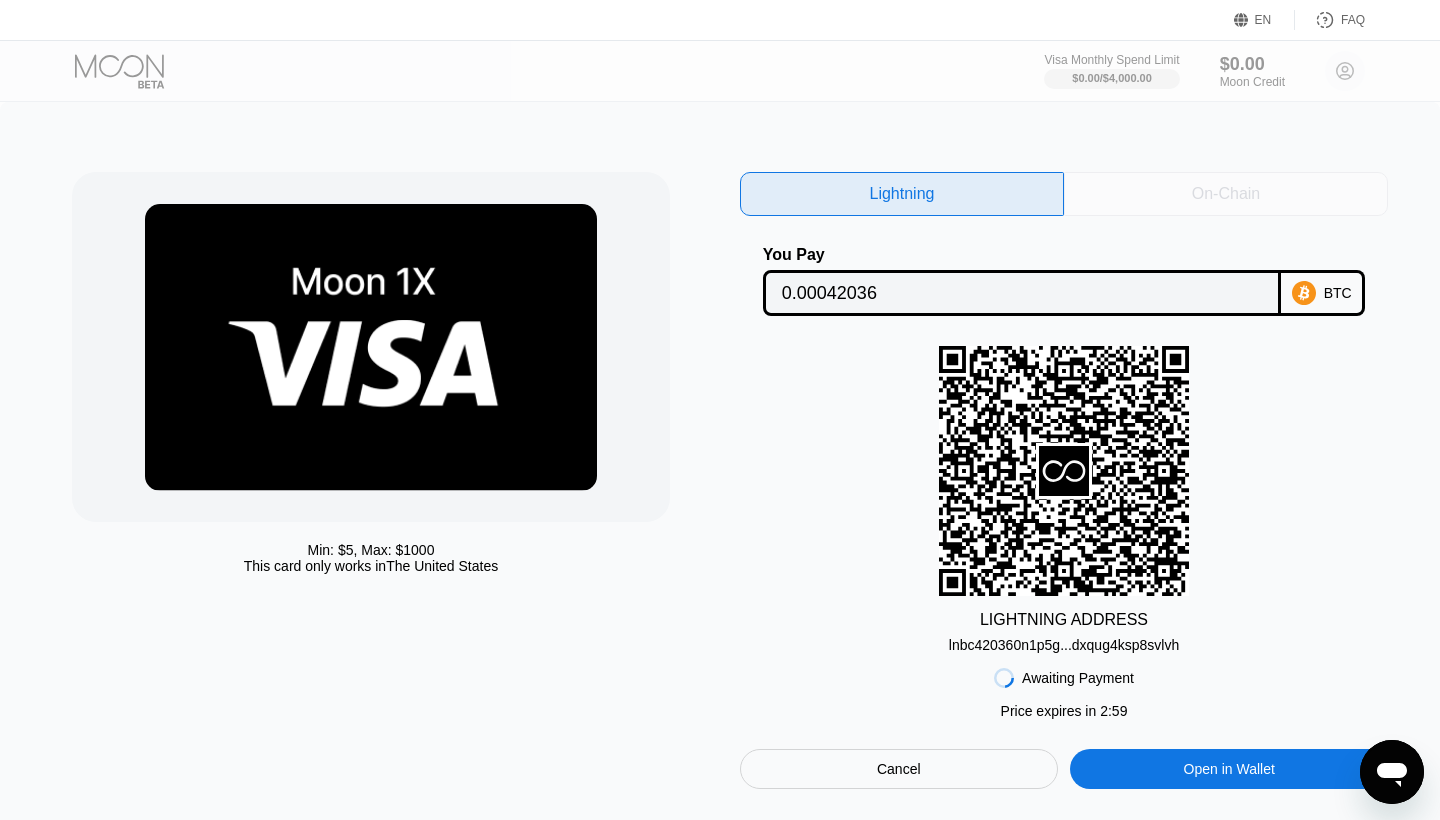 click on "On-Chain" at bounding box center [1226, 194] 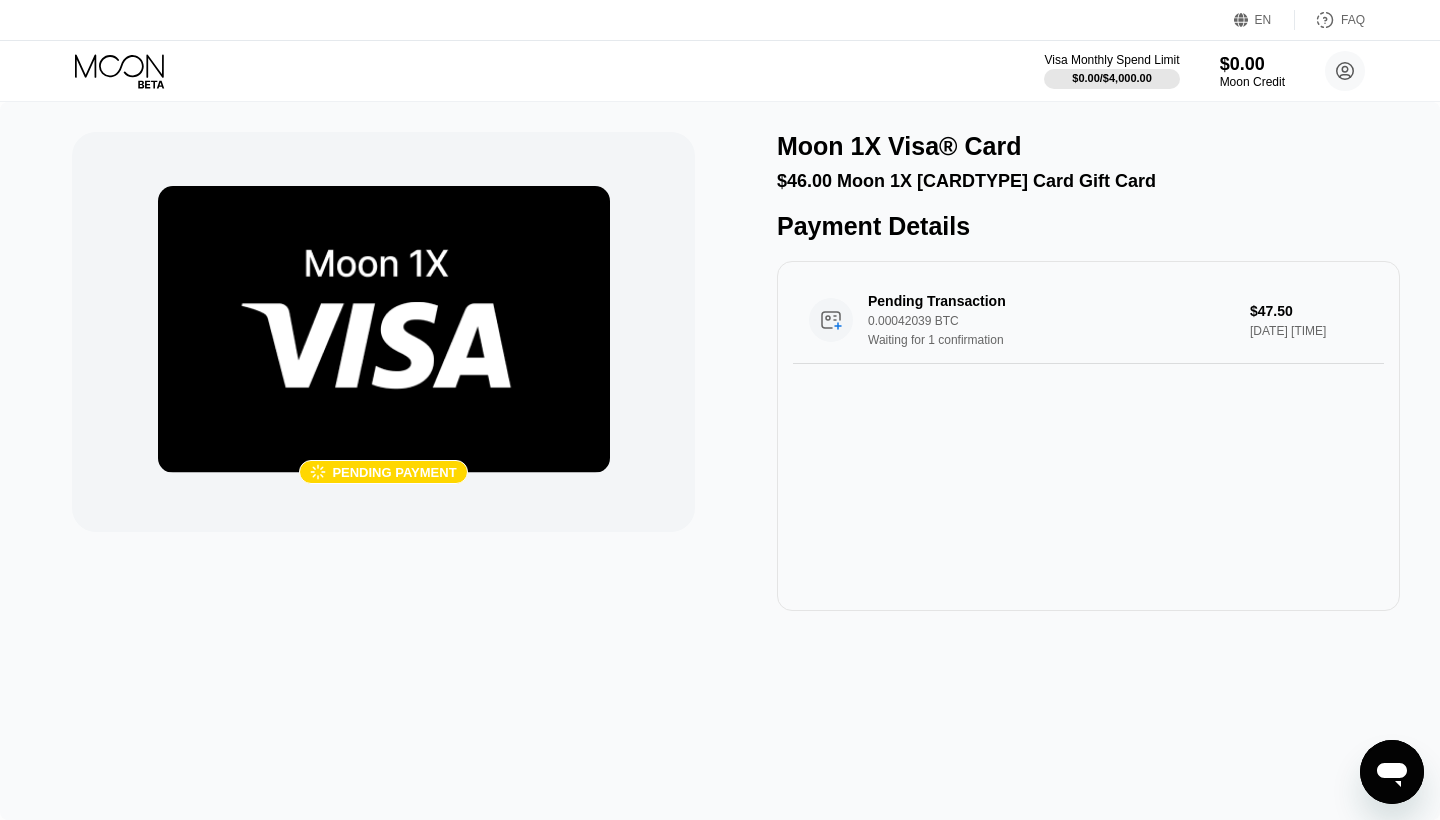 scroll, scrollTop: 0, scrollLeft: 0, axis: both 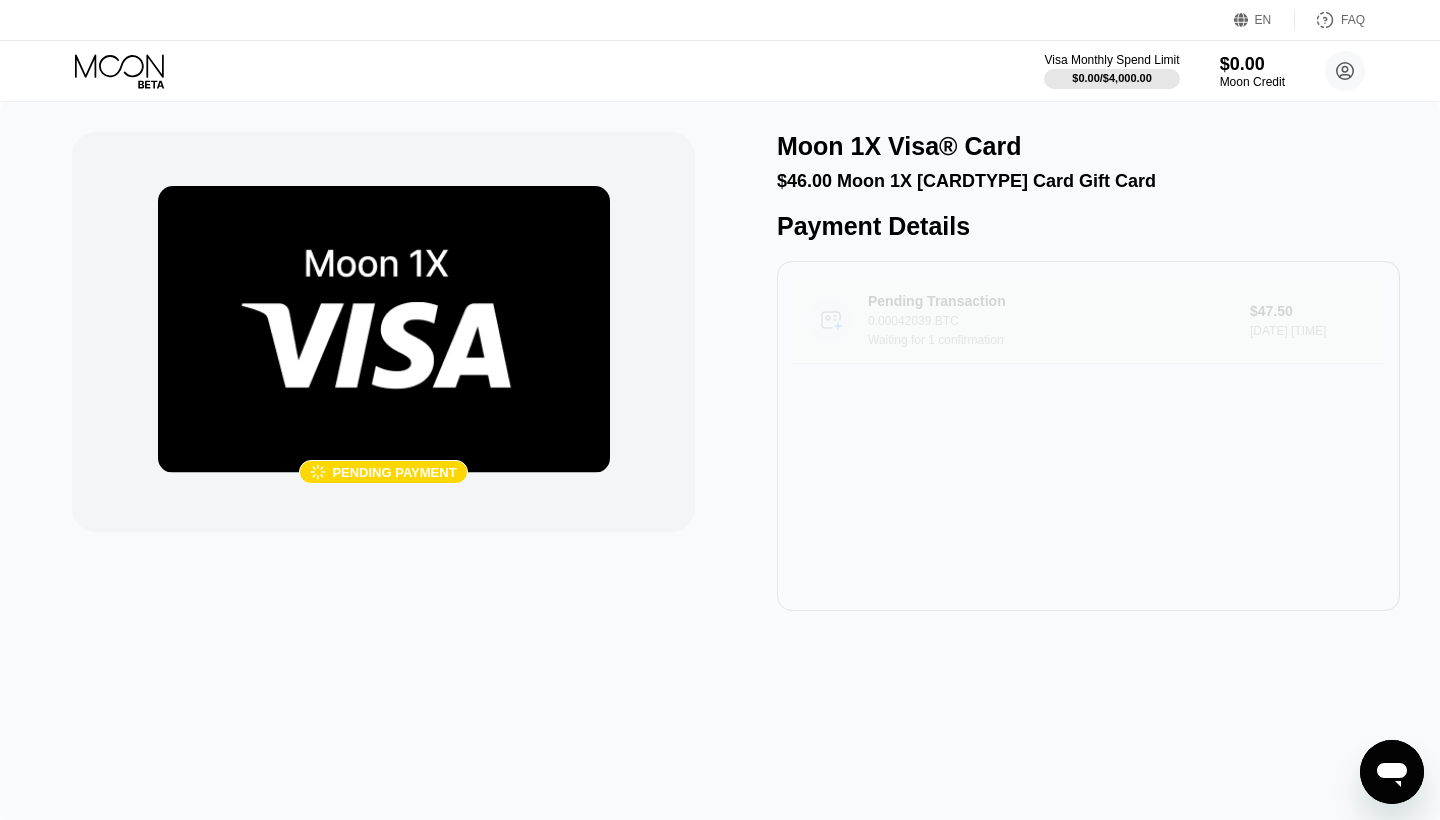 click on "0.00042039 BTC" at bounding box center [1059, 321] 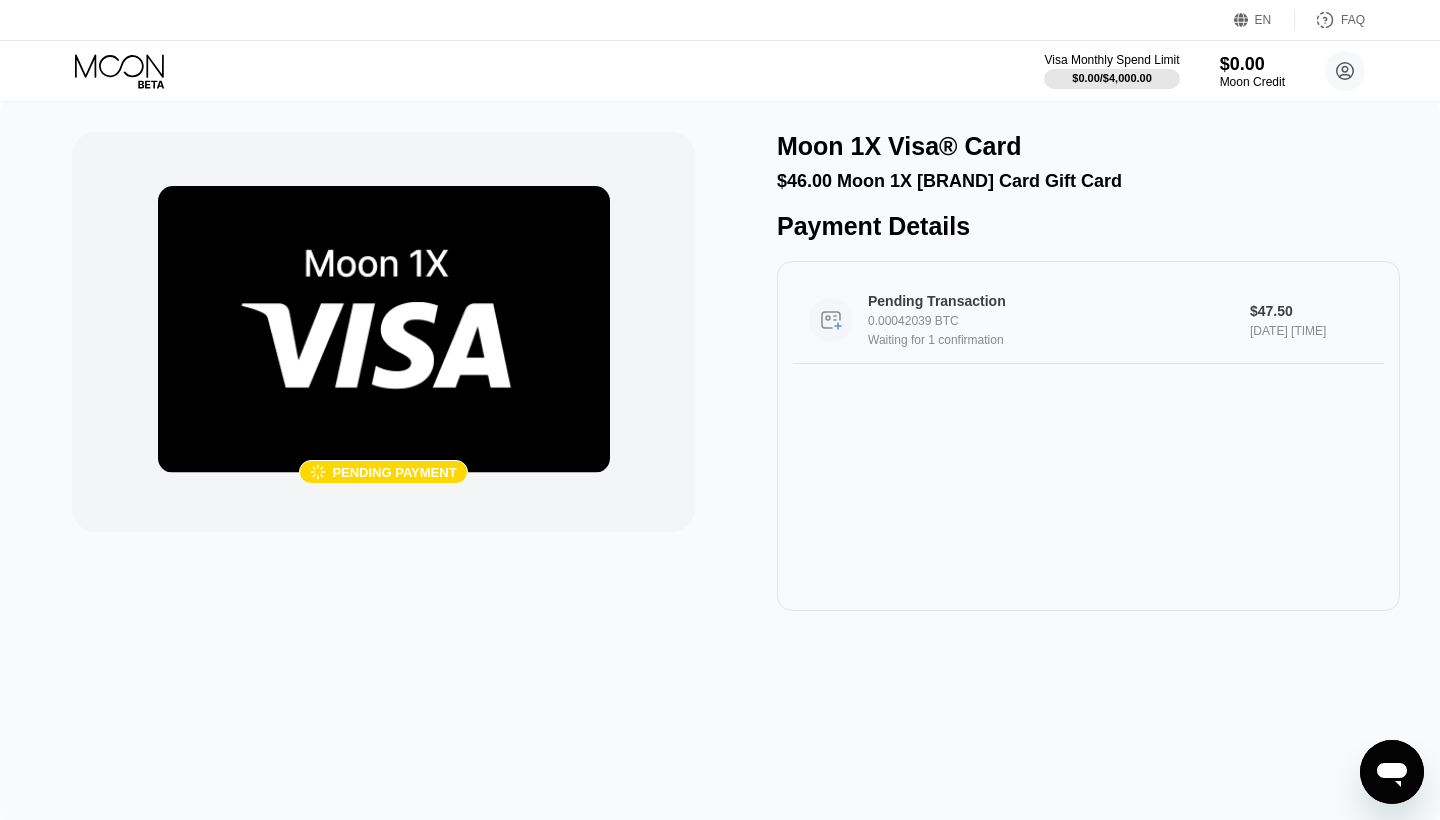 scroll, scrollTop: 0, scrollLeft: 0, axis: both 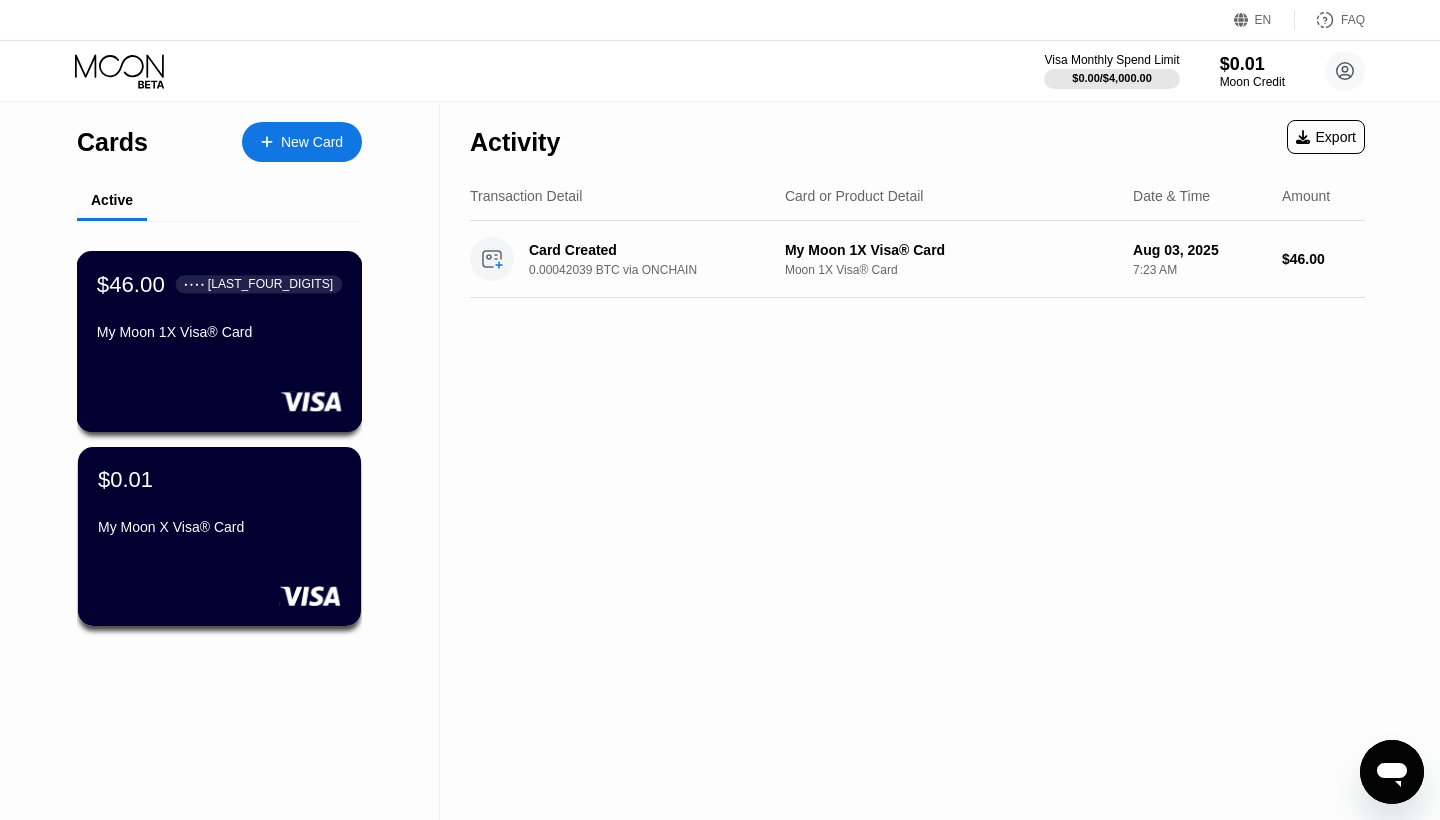 click on "$46.00 [CREDIT CARD] My Moon 1X Visa® Card" at bounding box center [220, 341] 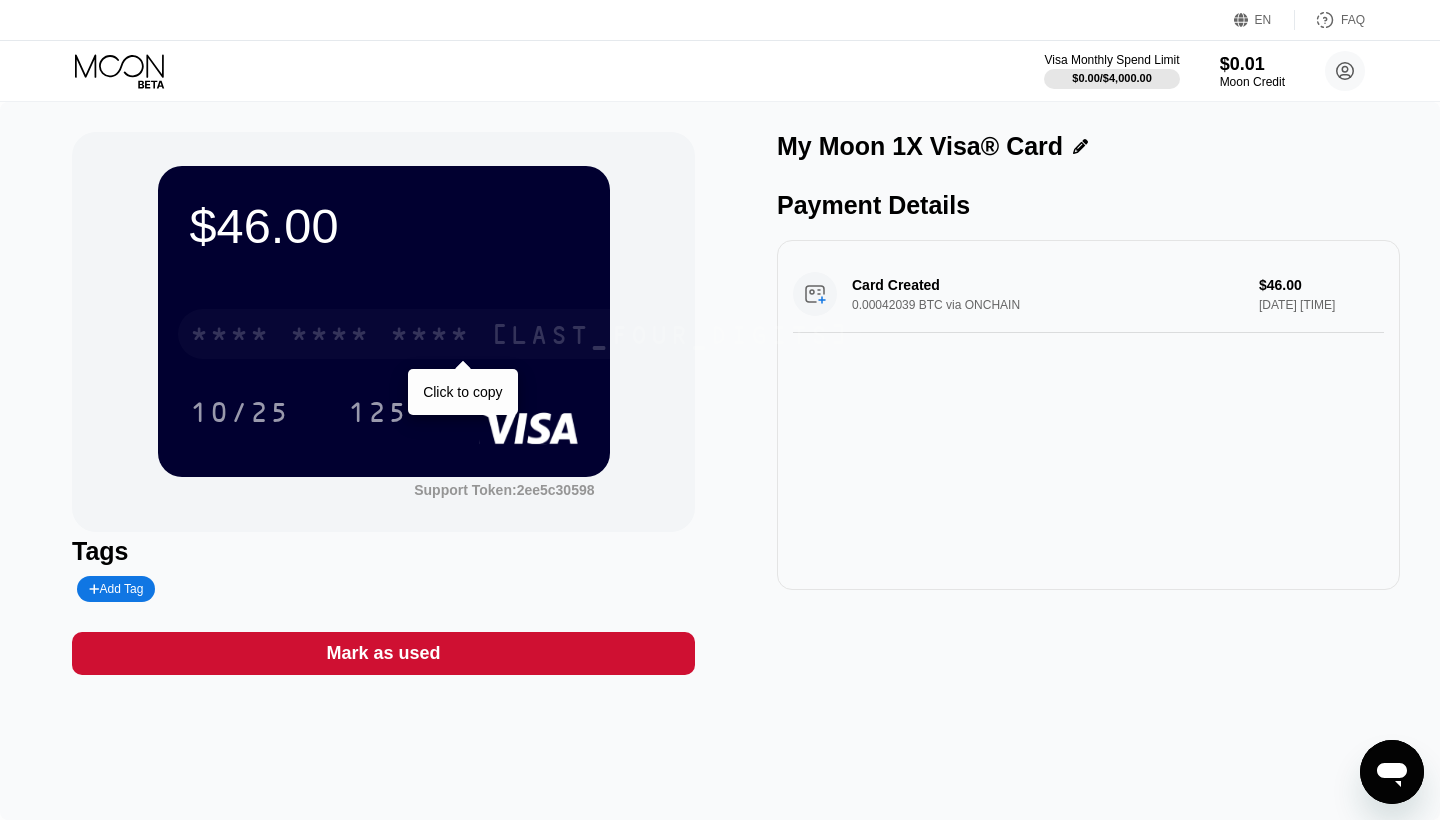 click on "[CREDIT CARD]" at bounding box center [520, 334] 